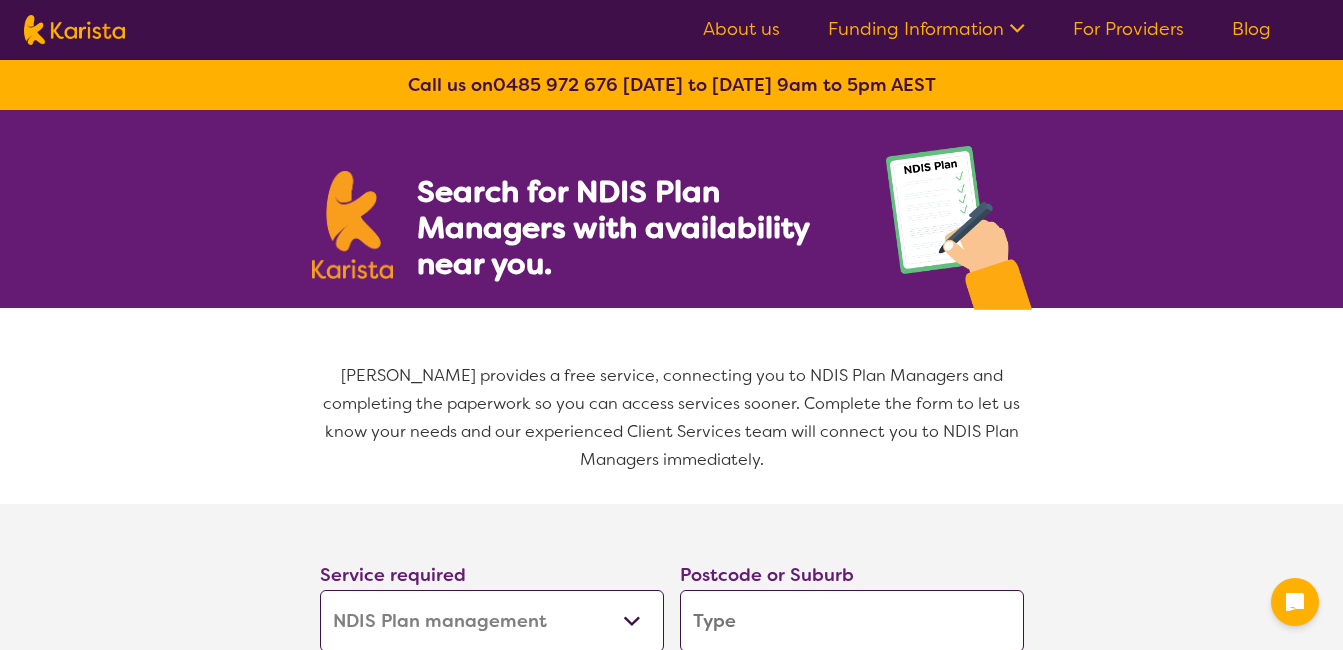 select on "NDIS Plan management" 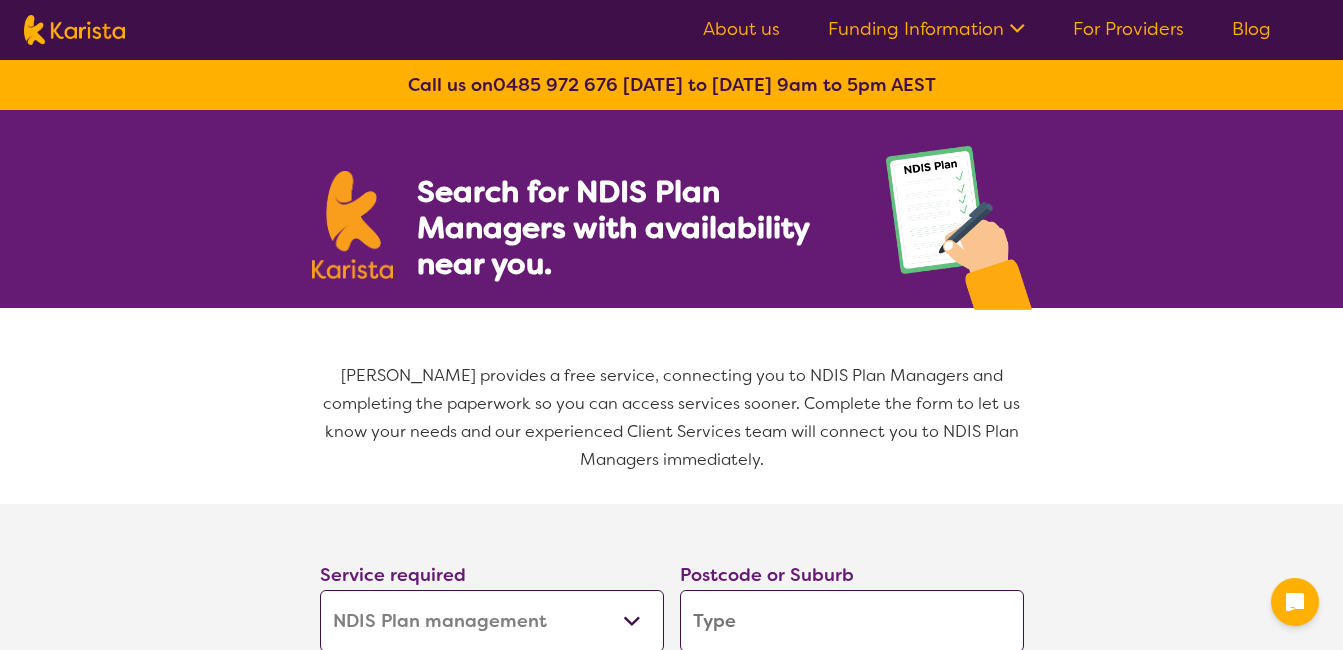 scroll, scrollTop: 0, scrollLeft: 0, axis: both 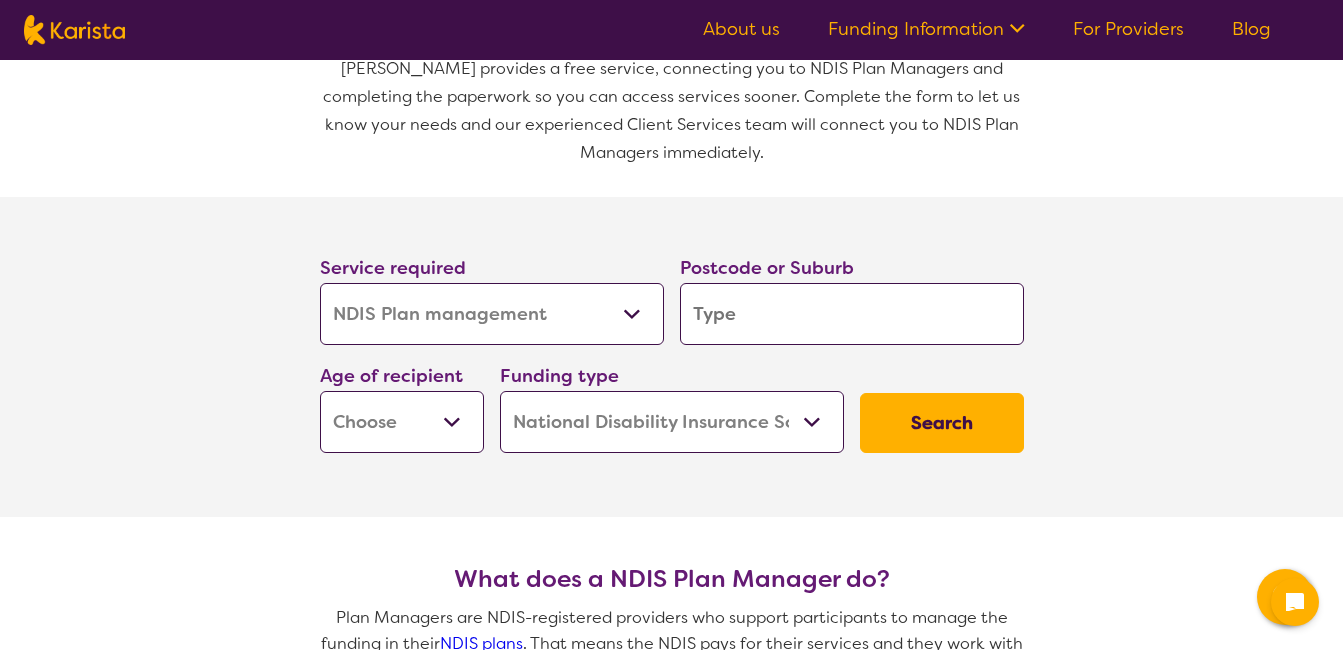 click on "Allied Health Assistant Assessment ([MEDICAL_DATA] or [MEDICAL_DATA]) Behaviour support Counselling Dietitian Domestic and home help Employment Support Exercise physiology Home Care Package Provider Key Worker NDIS Plan management NDIS Support Coordination Nursing services [MEDICAL_DATA] Personal care Physiotherapy [MEDICAL_DATA] Psychology Psychosocial Recovery Coach Respite [MEDICAL_DATA] Support worker Supported accommodation" at bounding box center (492, 314) 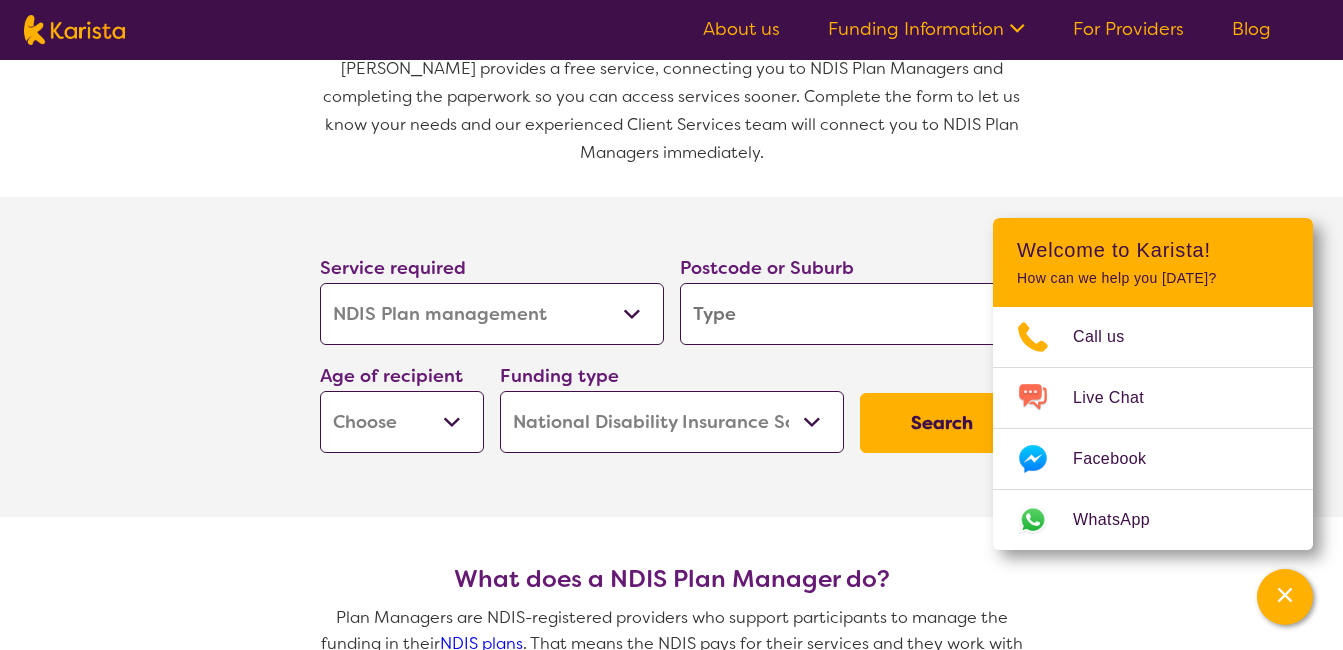 select on "[MEDICAL_DATA]" 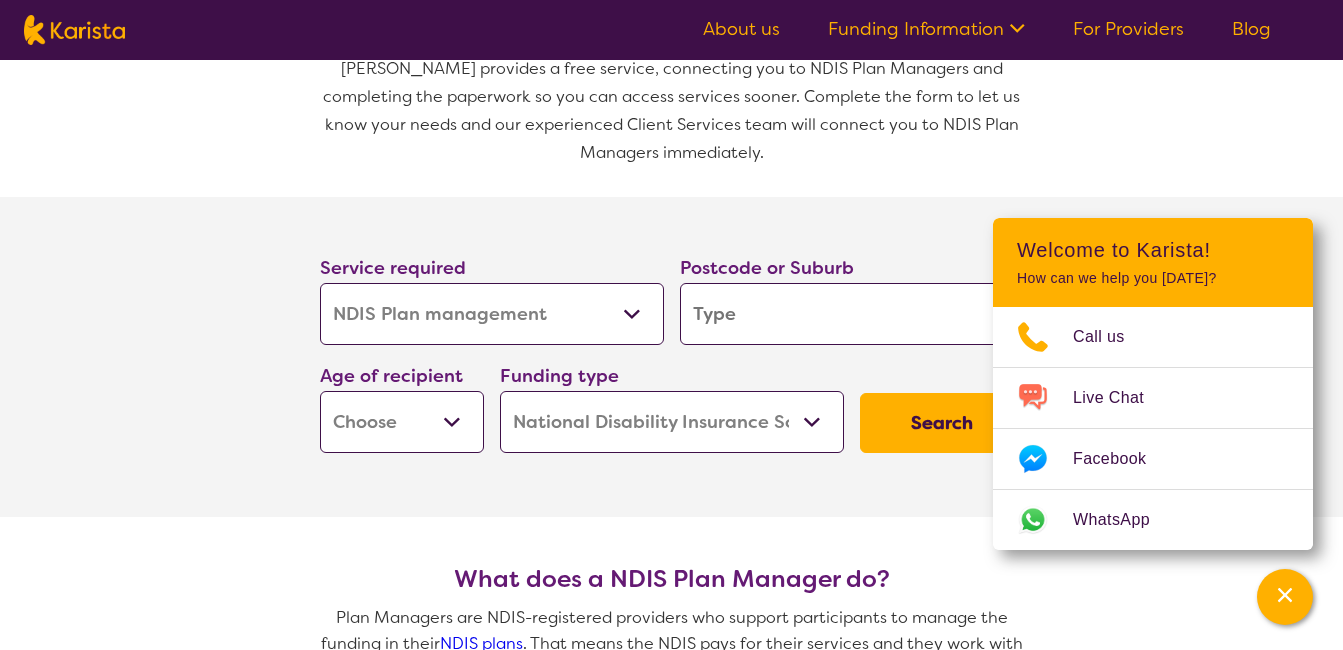 click on "Allied Health Assistant Assessment ([MEDICAL_DATA] or [MEDICAL_DATA]) Behaviour support Counselling Dietitian Domestic and home help Employment Support Exercise physiology Home Care Package Provider Key Worker NDIS Plan management NDIS Support Coordination Nursing services [MEDICAL_DATA] Personal care Physiotherapy [MEDICAL_DATA] Psychology Psychosocial Recovery Coach Respite [MEDICAL_DATA] Support worker Supported accommodation" at bounding box center [492, 314] 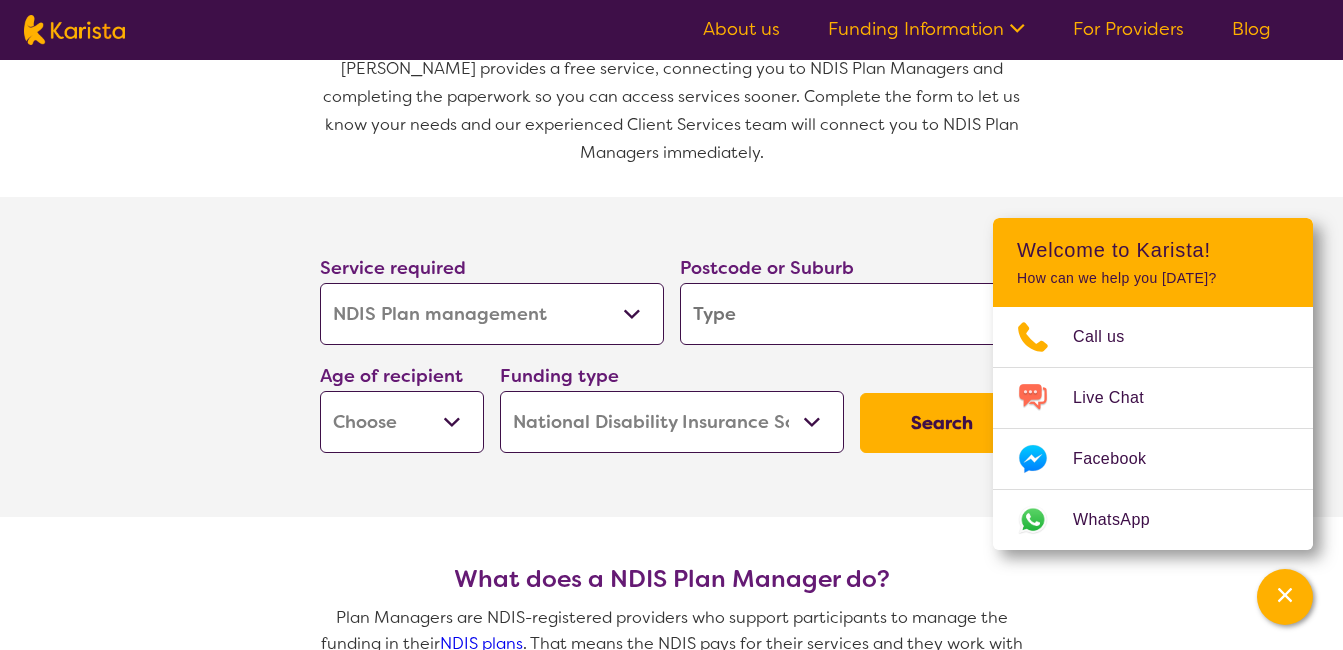 type on "3" 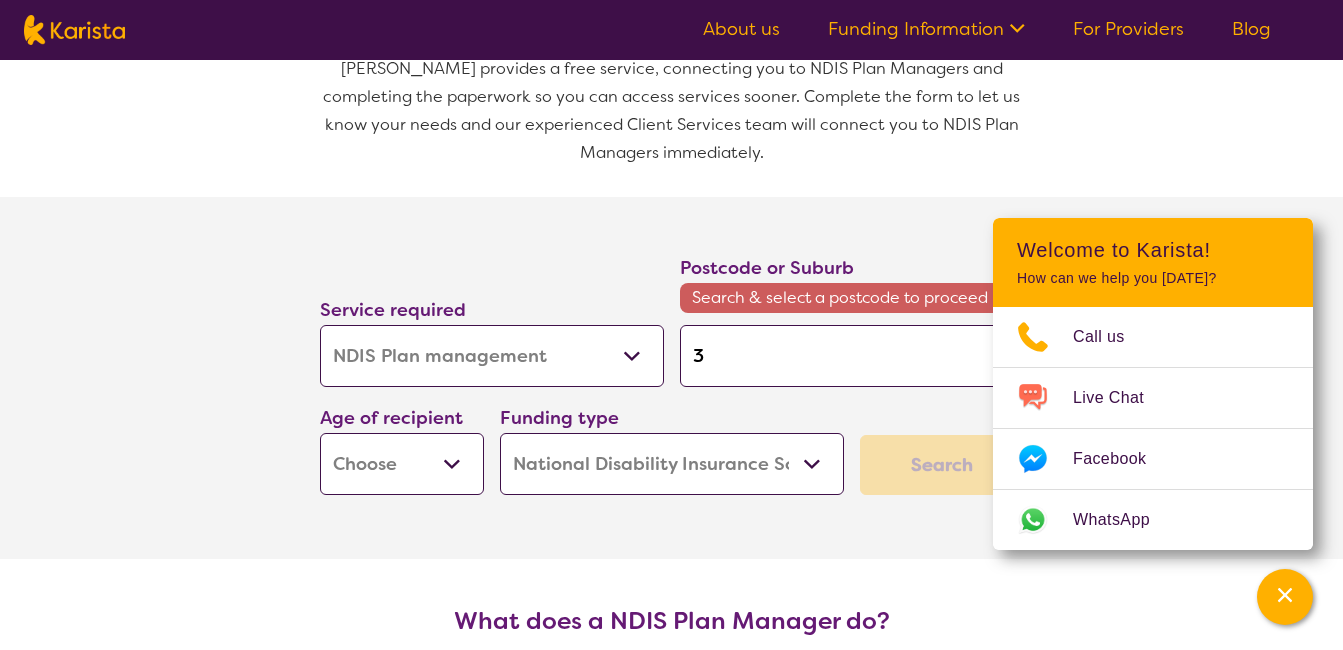 type on "38" 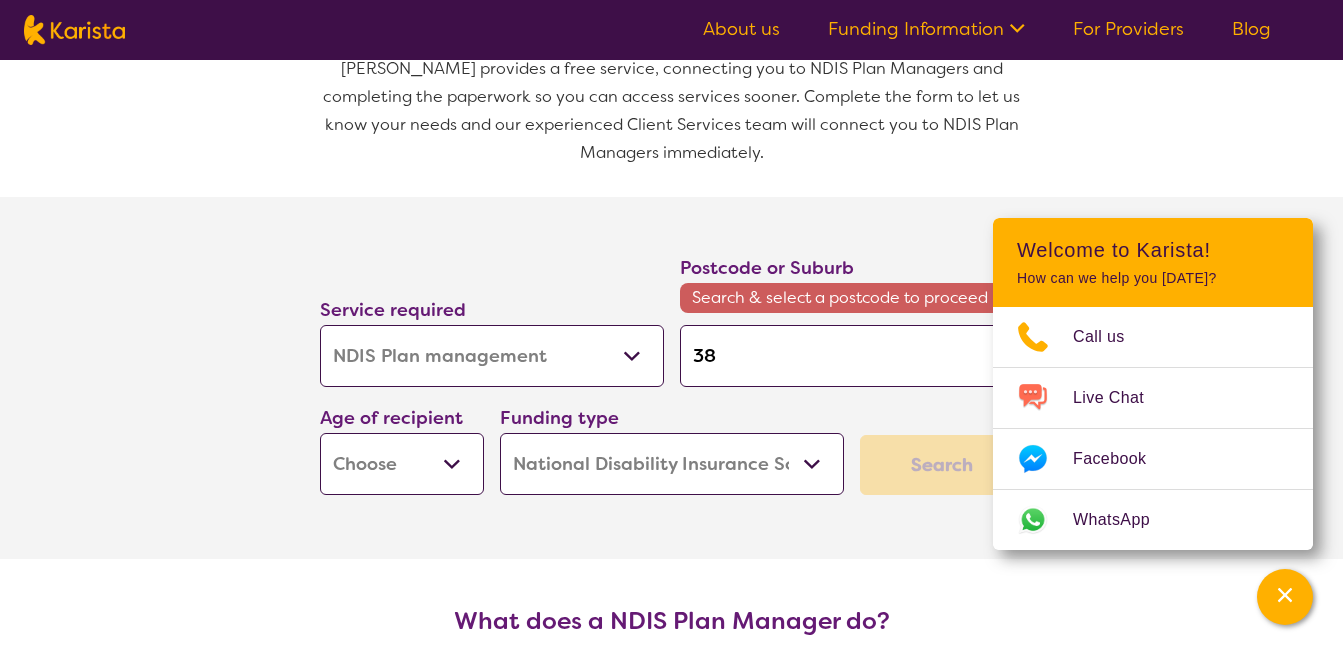 type on "380" 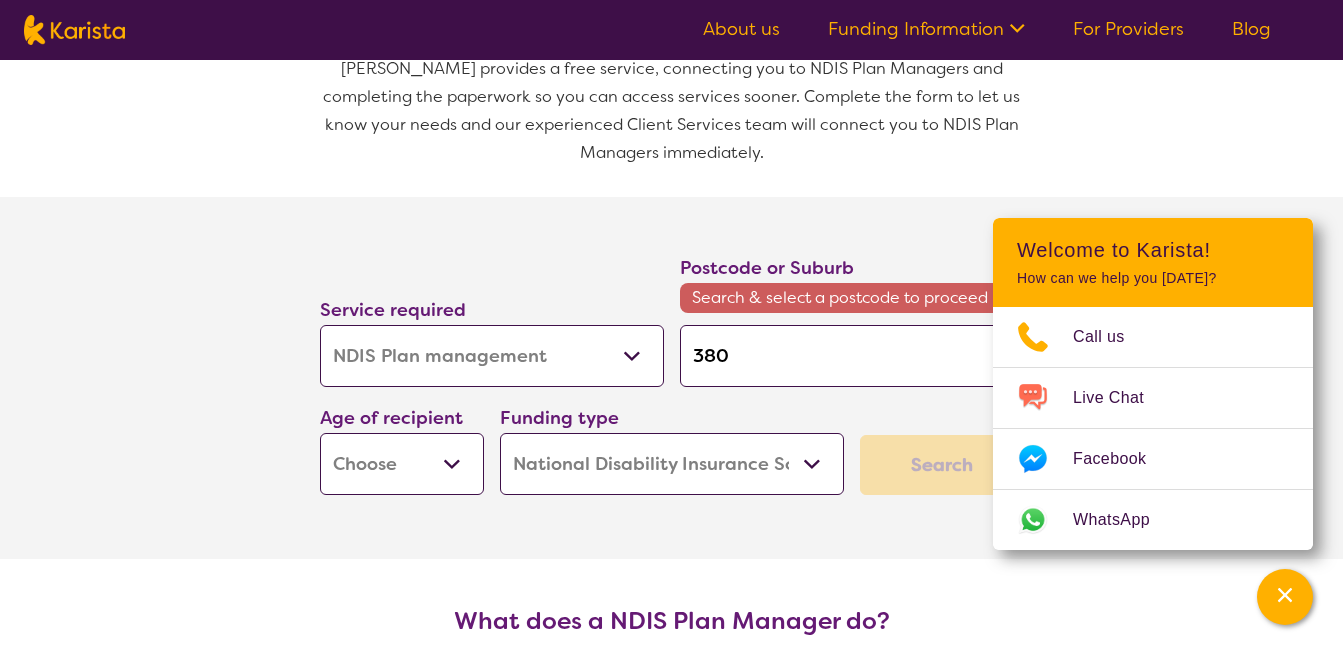 type on "3805" 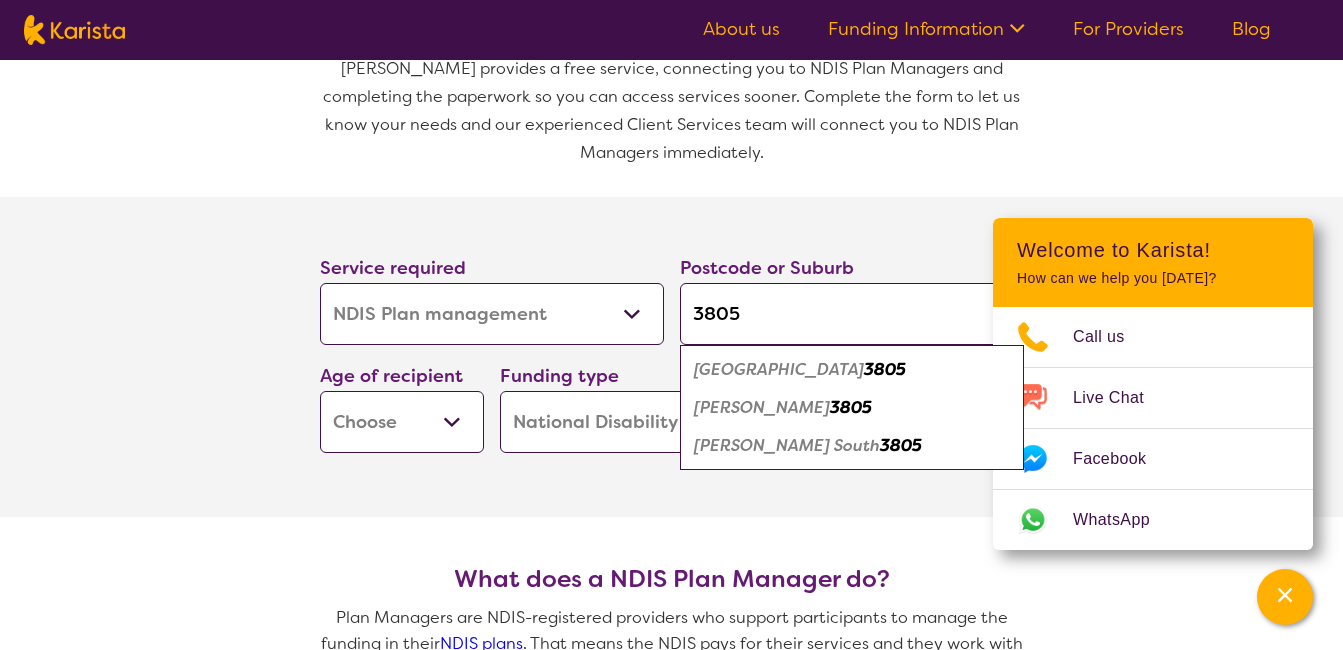 type on "3805" 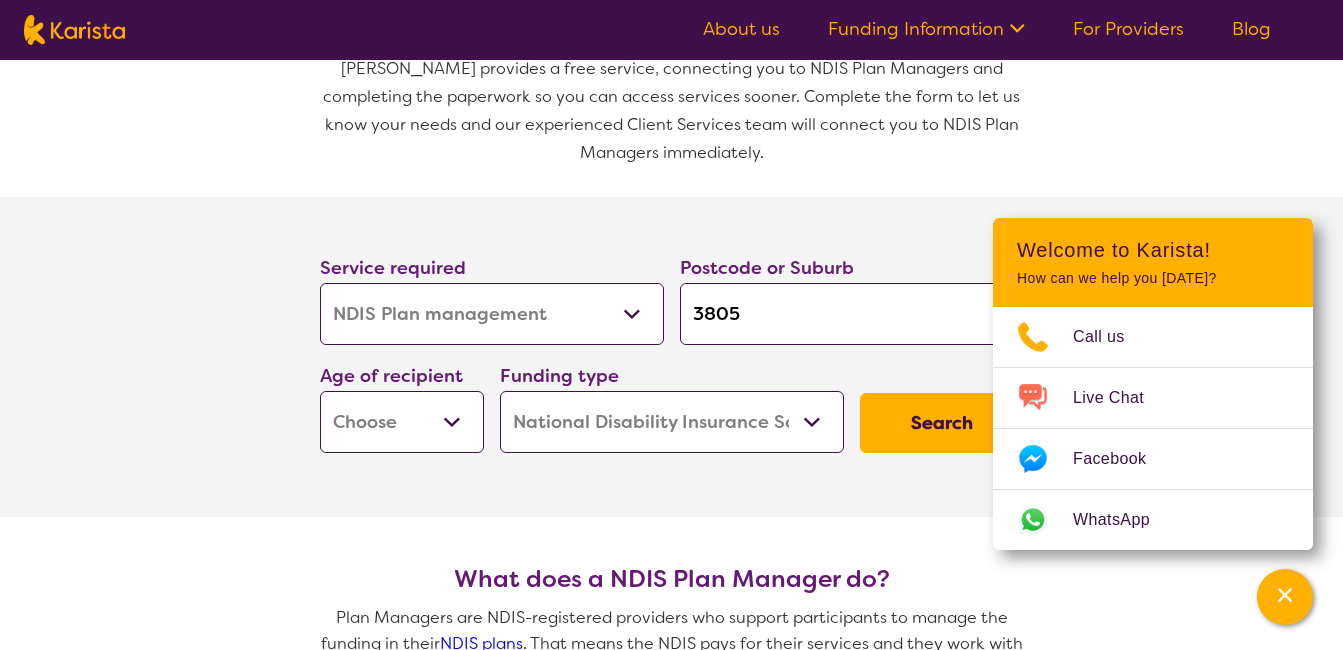 click on "Early Childhood - 0 to 9 Child - 10 to 11 Adolescent - 12 to 17 Adult - 18 to 64 Aged - [DEMOGRAPHIC_DATA]+" at bounding box center [402, 422] 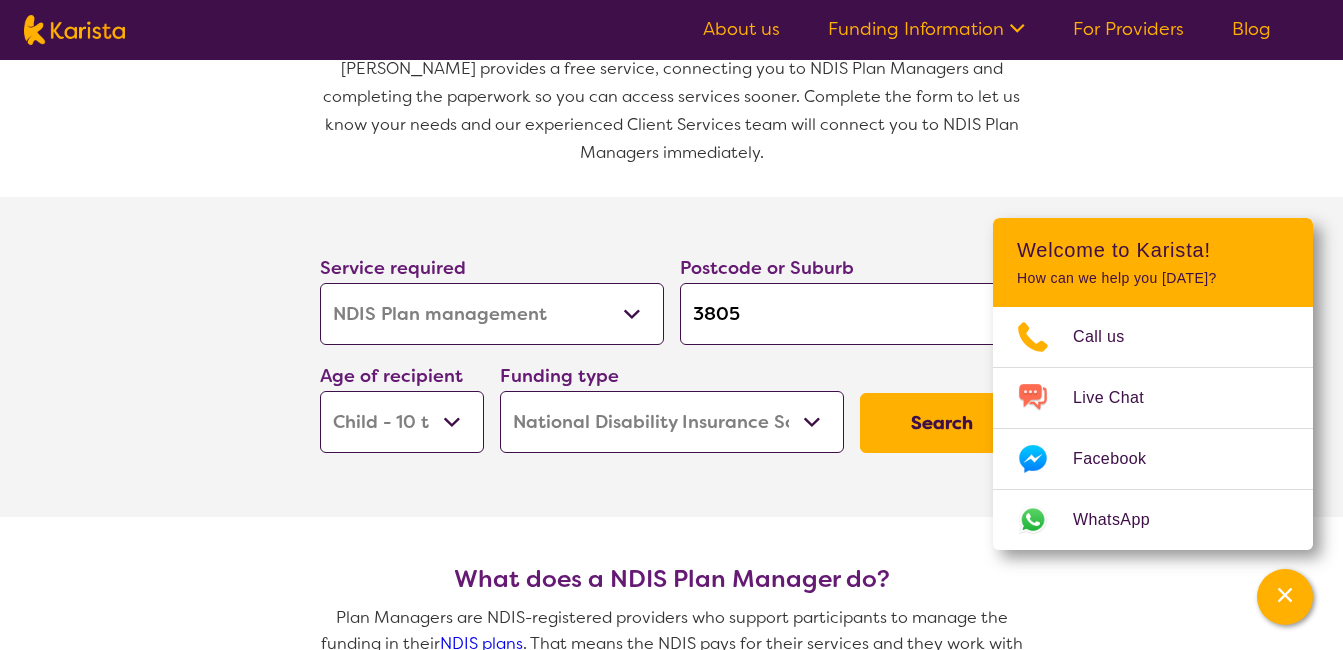 click on "Early Childhood - 0 to 9 Child - 10 to 11 Adolescent - 12 to 17 Adult - 18 to 64 Aged - [DEMOGRAPHIC_DATA]+" at bounding box center [402, 422] 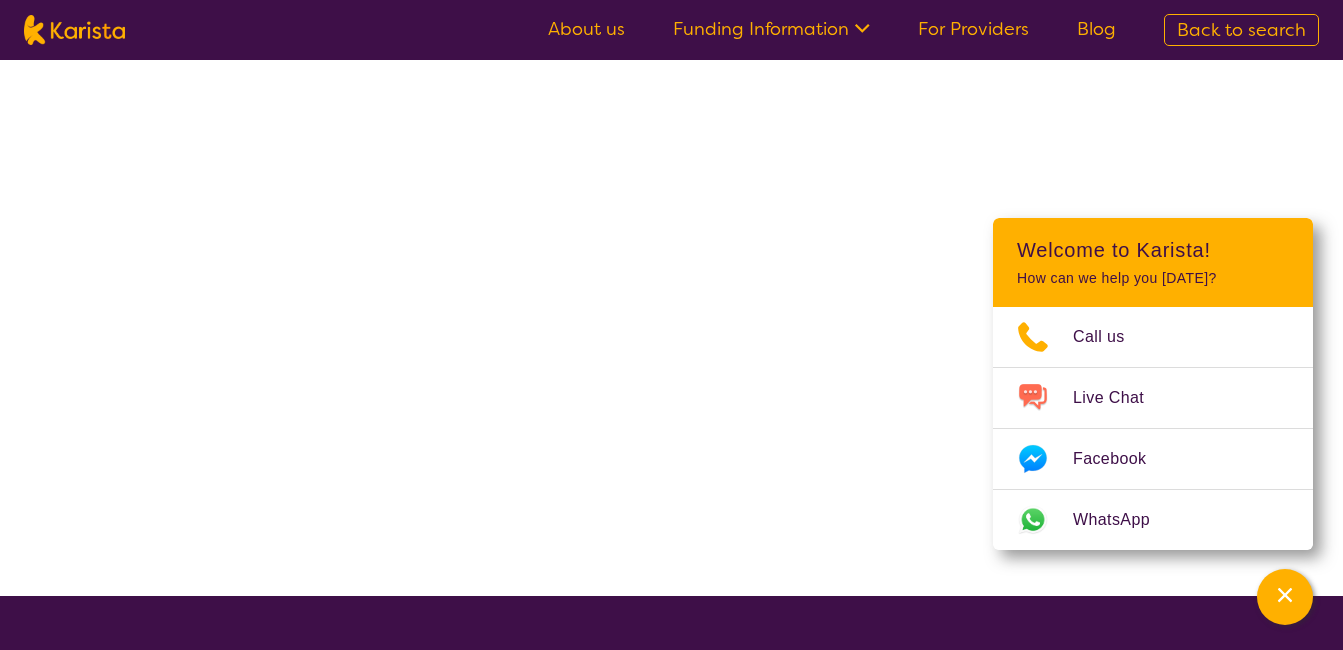 scroll, scrollTop: 0, scrollLeft: 0, axis: both 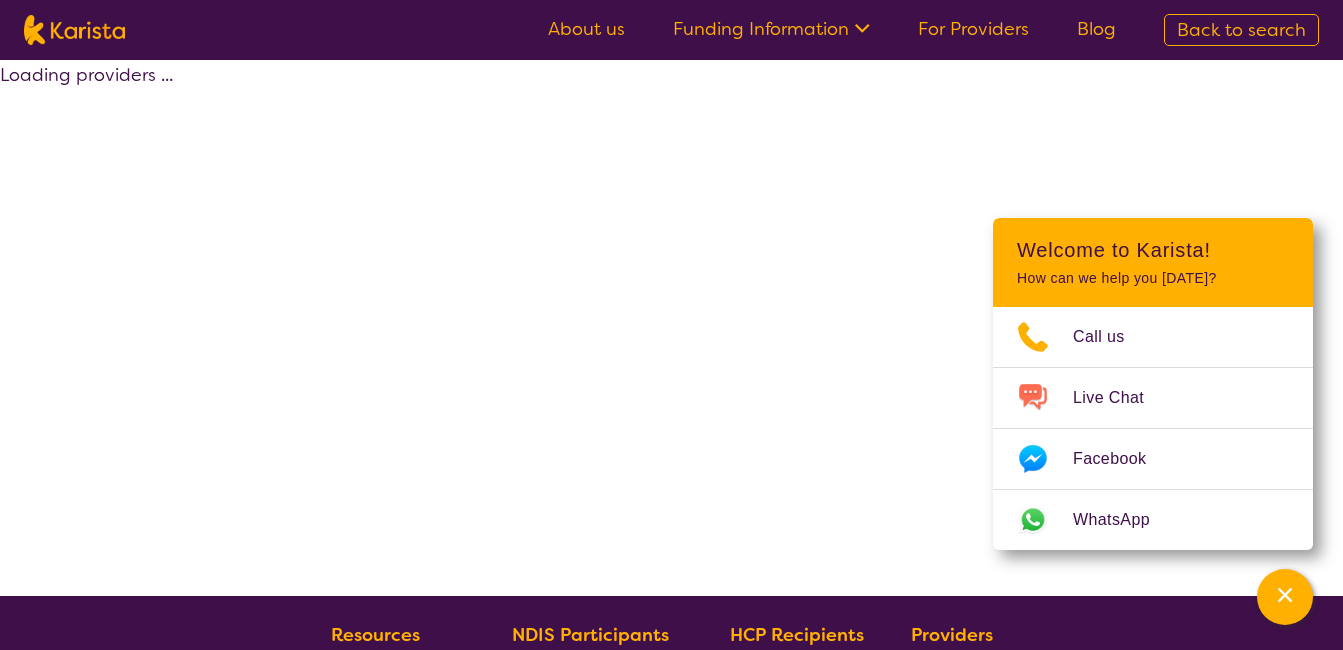 select on "by_score" 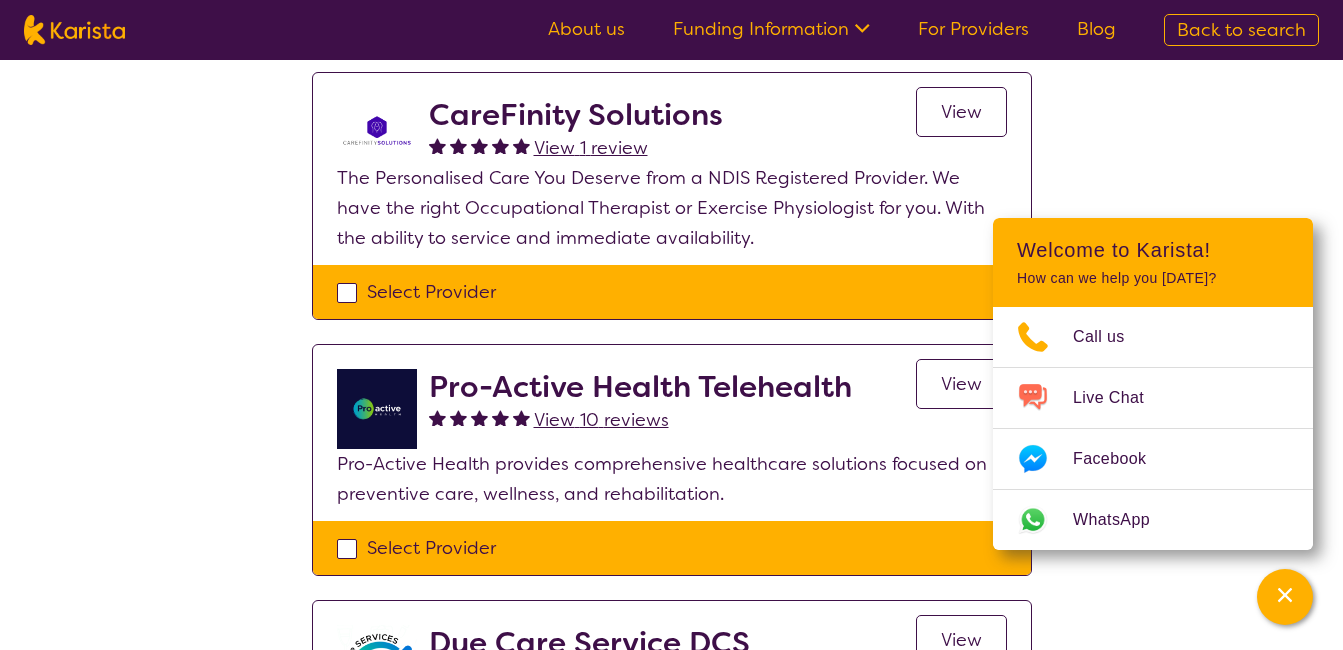 scroll, scrollTop: 2120, scrollLeft: 0, axis: vertical 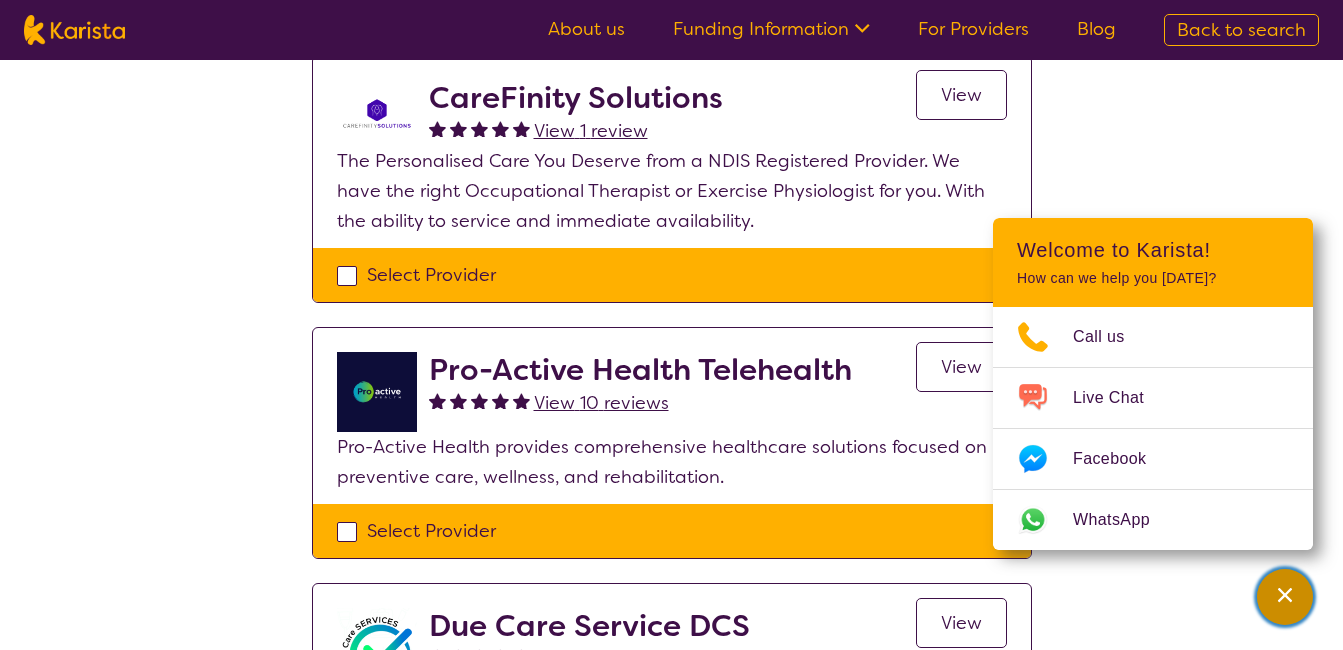 click 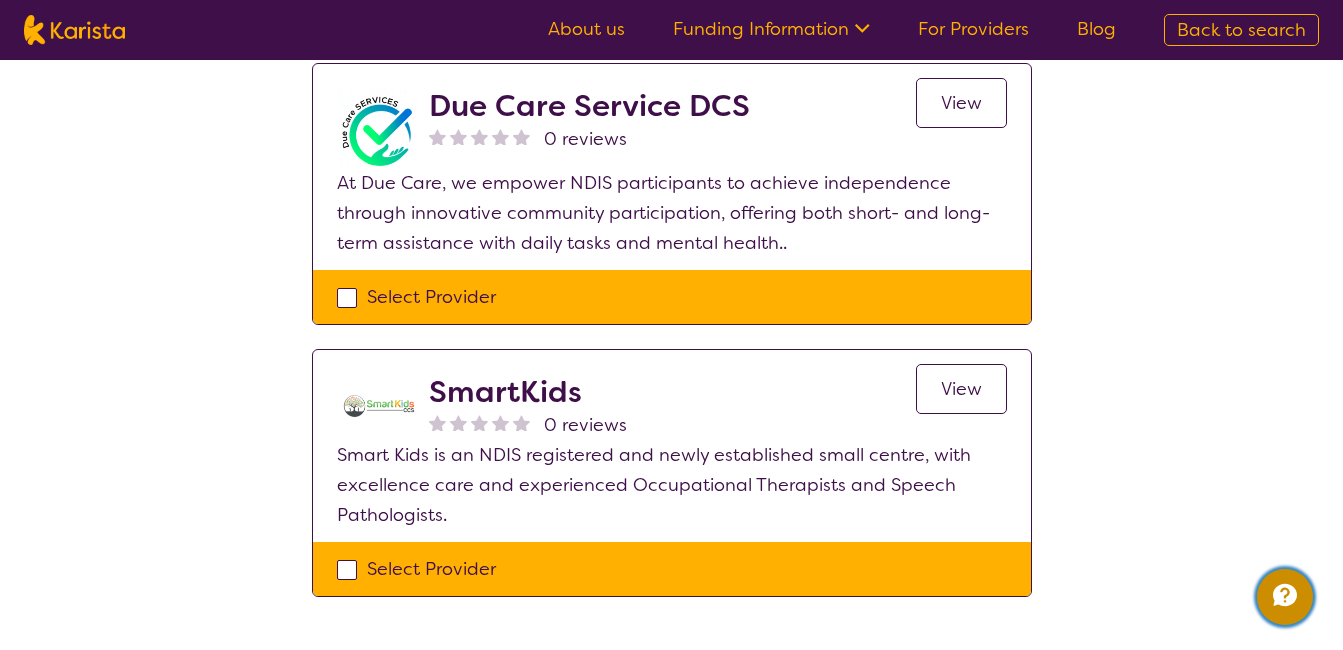 scroll, scrollTop: 2680, scrollLeft: 0, axis: vertical 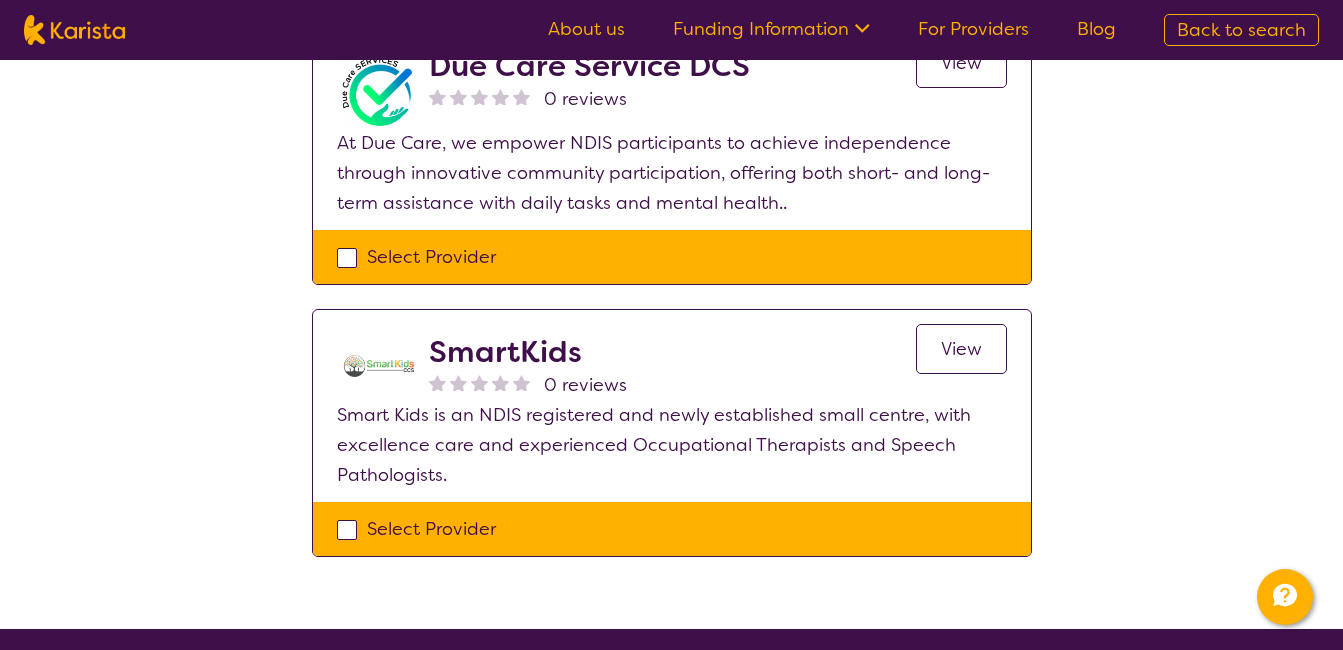 click on "View" at bounding box center [961, 349] 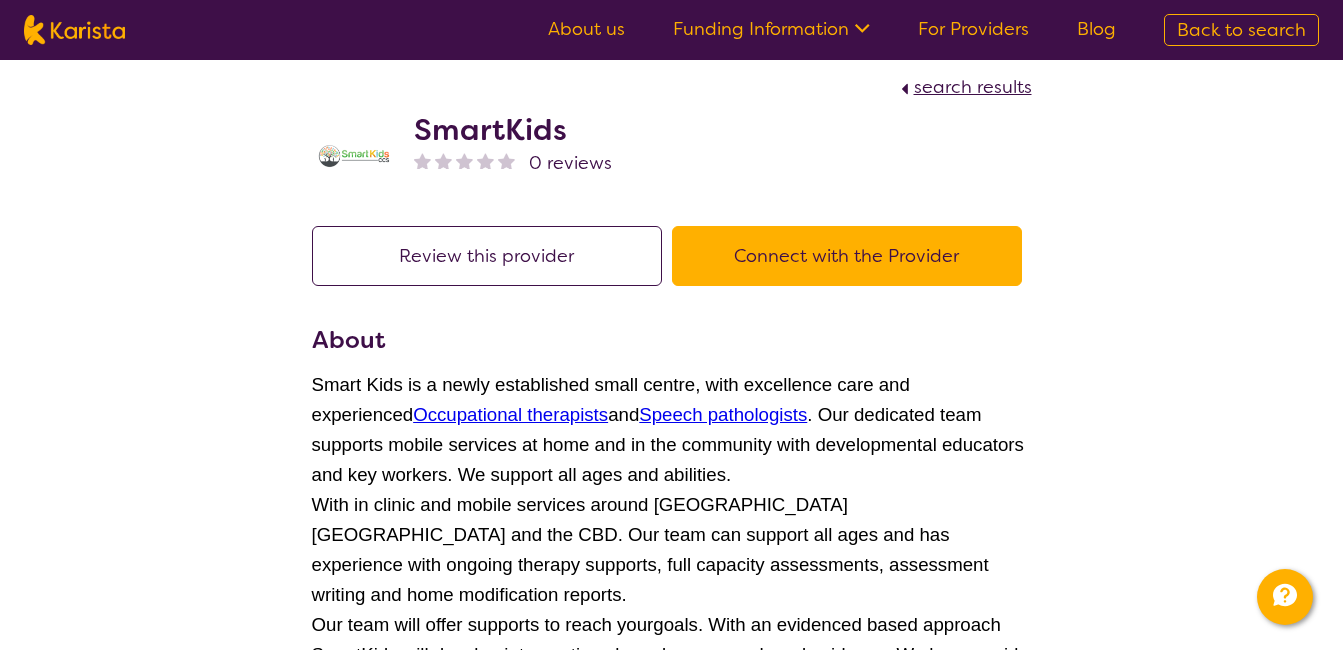 scroll, scrollTop: 0, scrollLeft: 0, axis: both 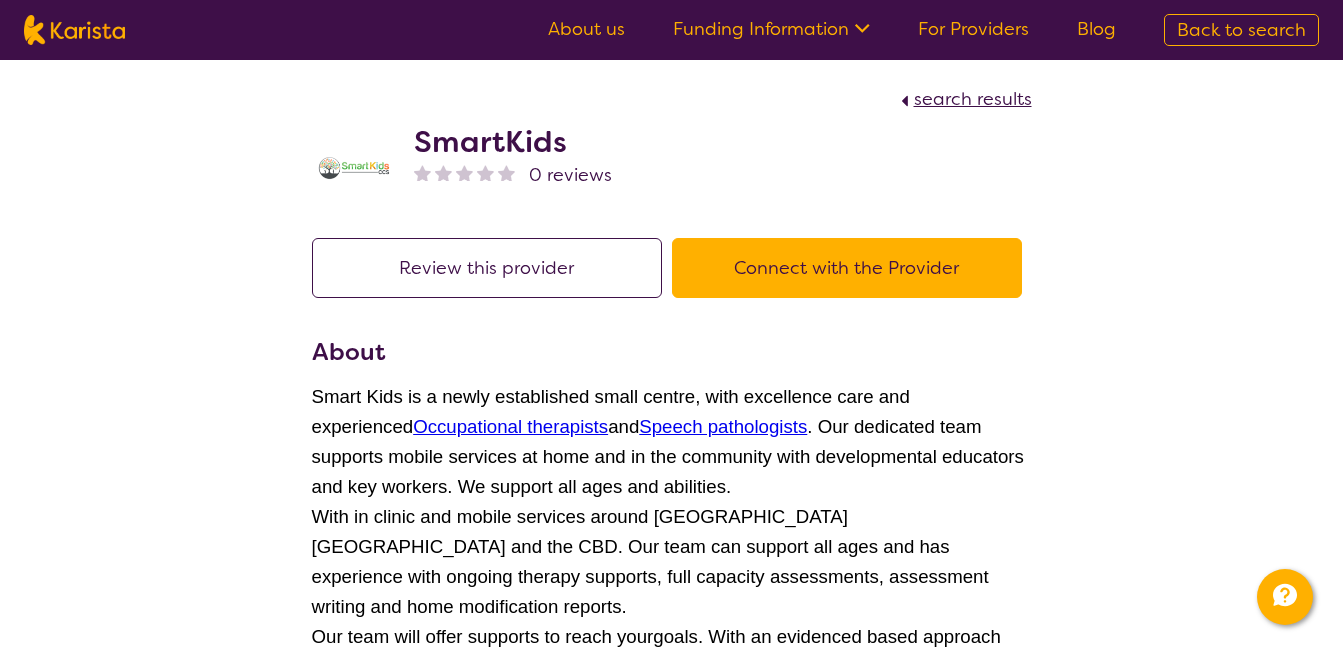click on "Connect with the Provider" at bounding box center (847, 268) 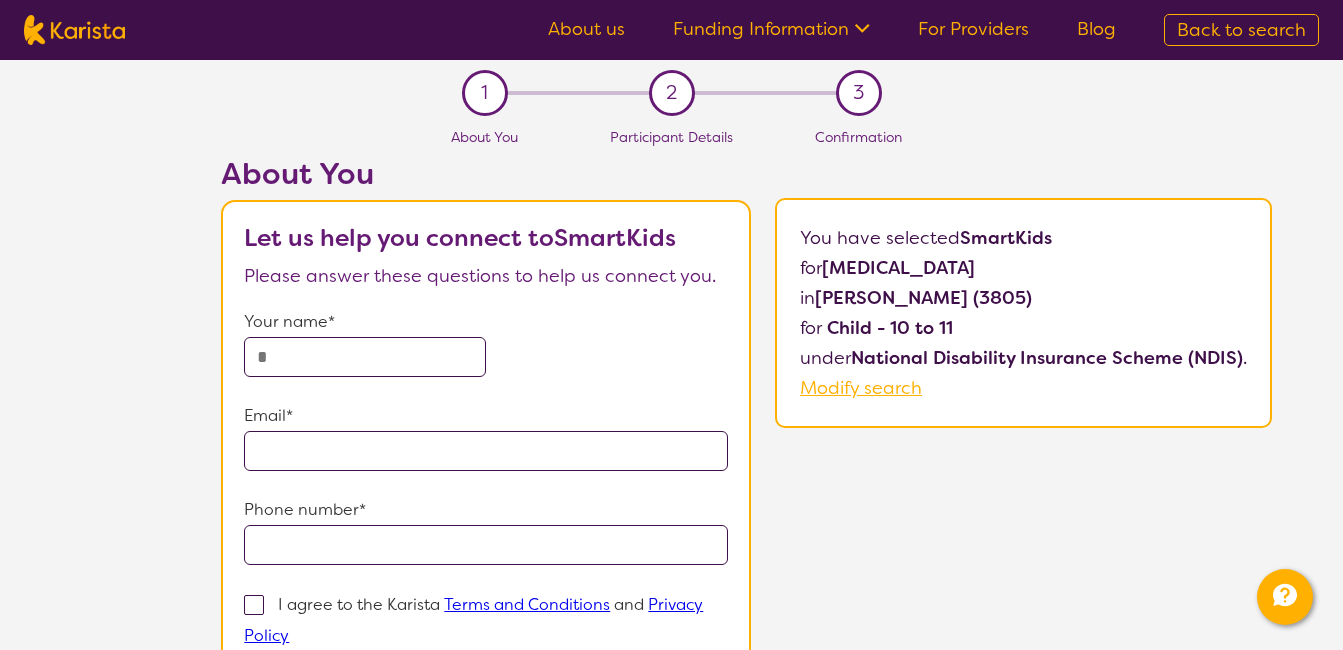 click at bounding box center [365, 357] 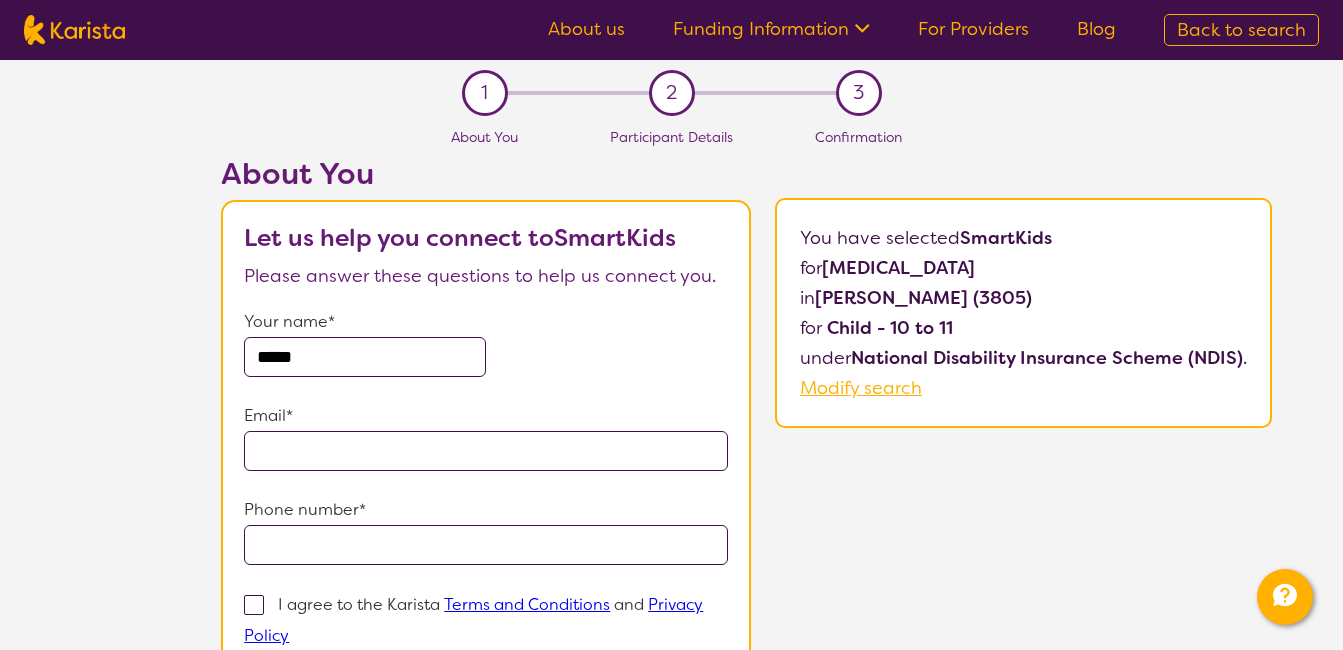 type on "*****" 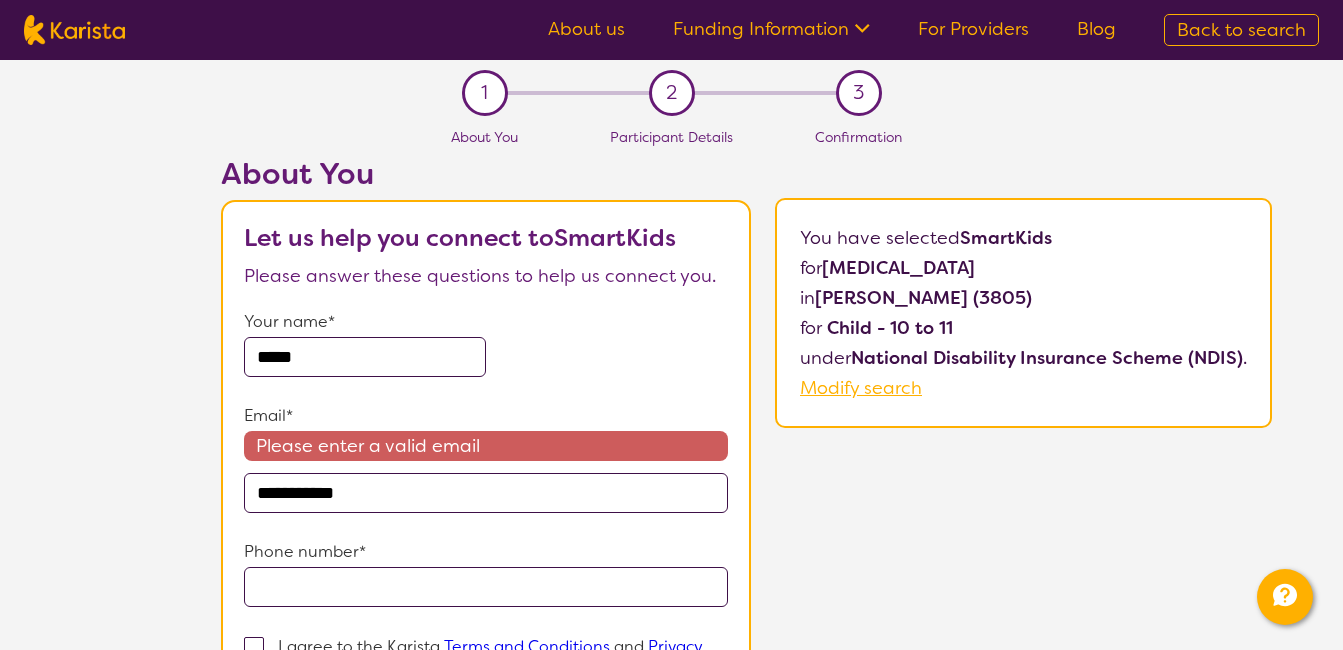 type on "**********" 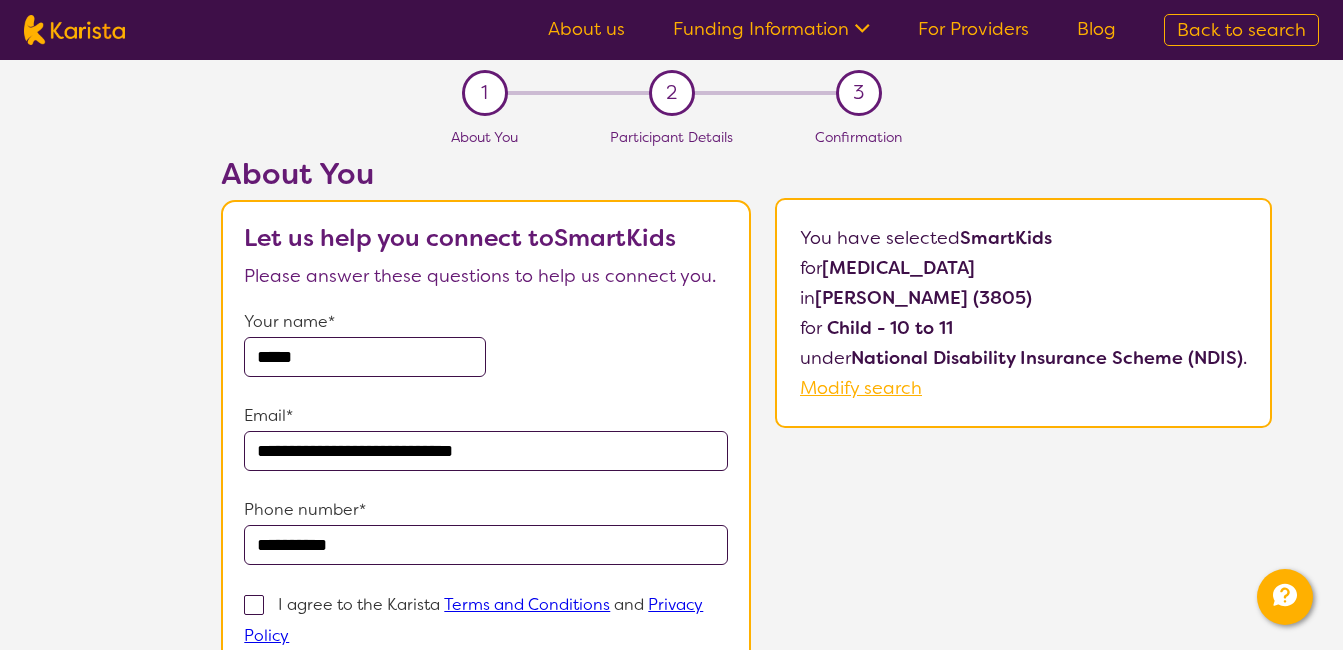 type on "**********" 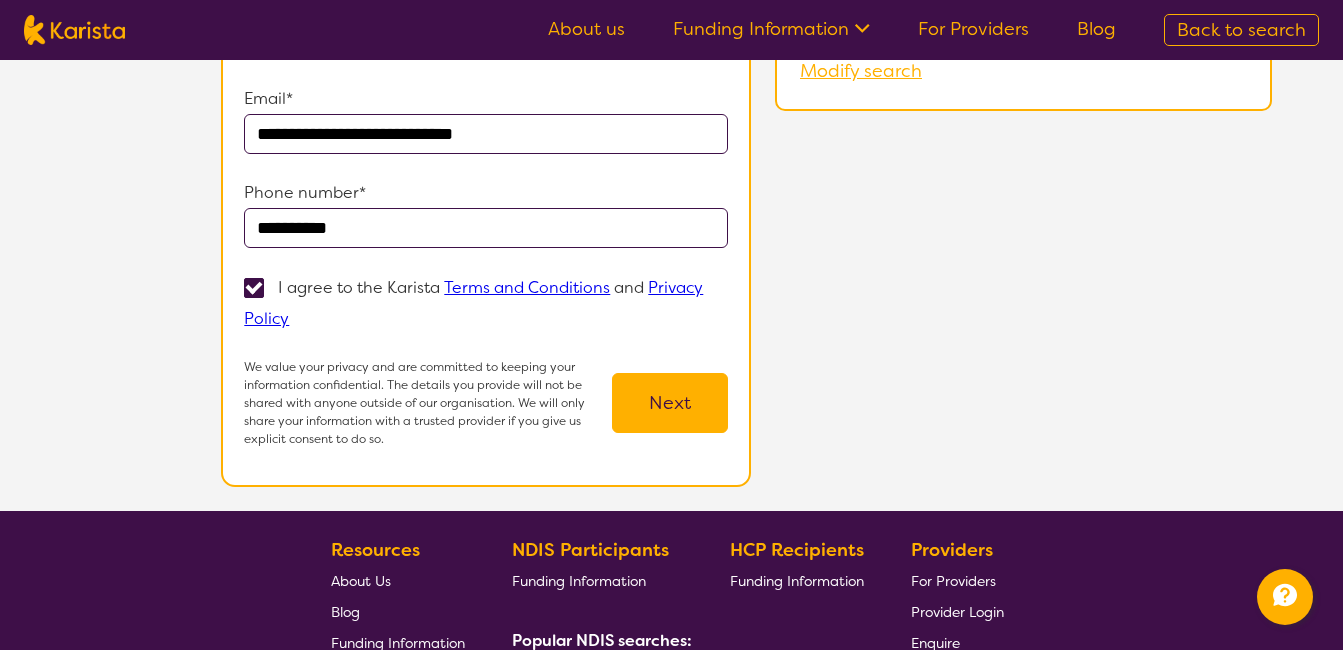 scroll, scrollTop: 320, scrollLeft: 0, axis: vertical 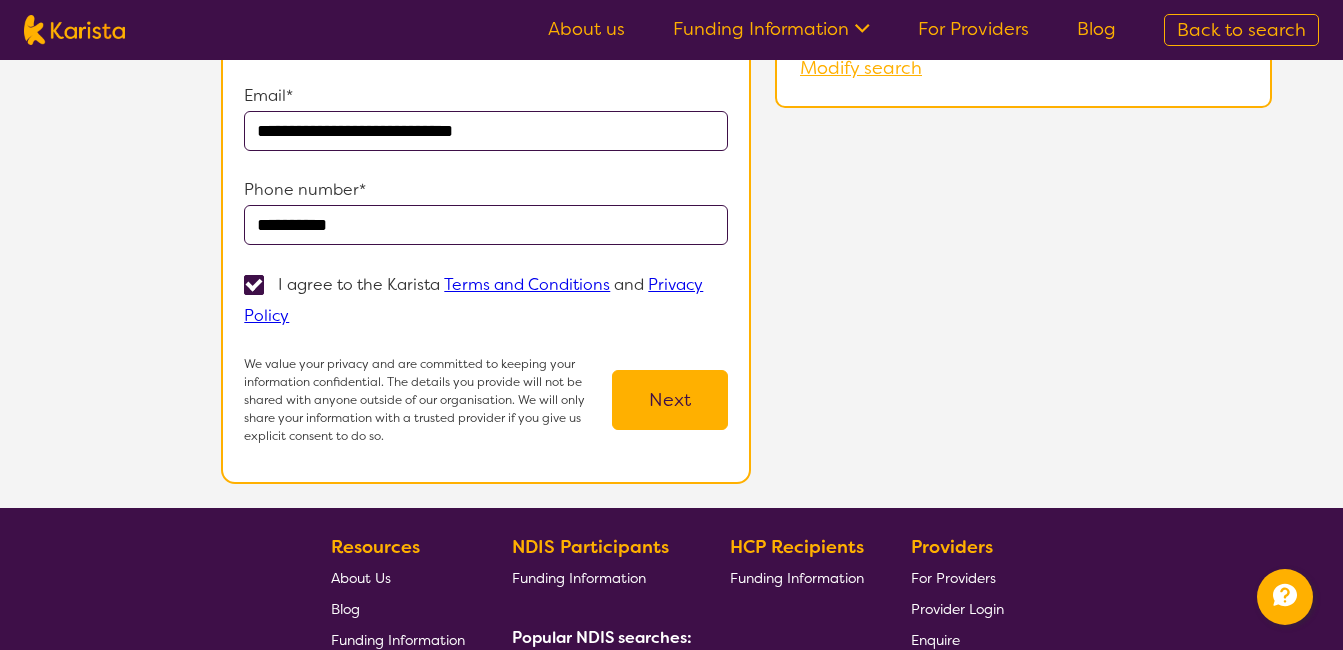 click on "Next" at bounding box center [670, 400] 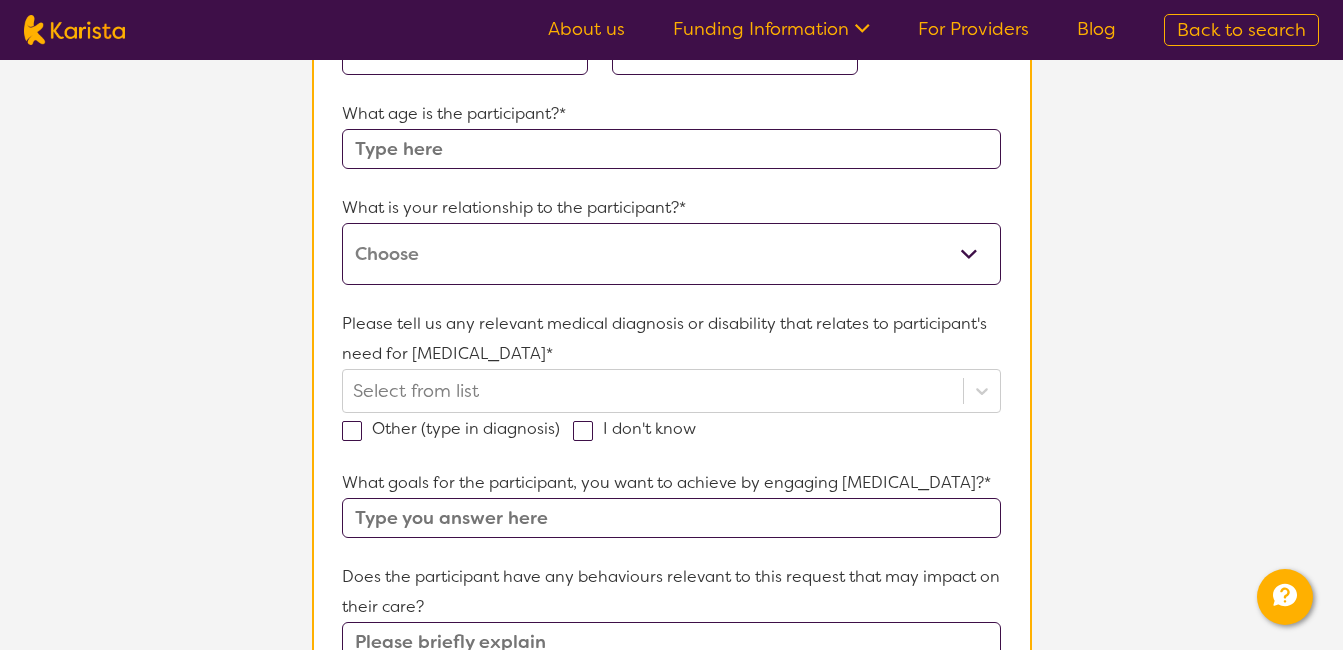 scroll, scrollTop: 0, scrollLeft: 0, axis: both 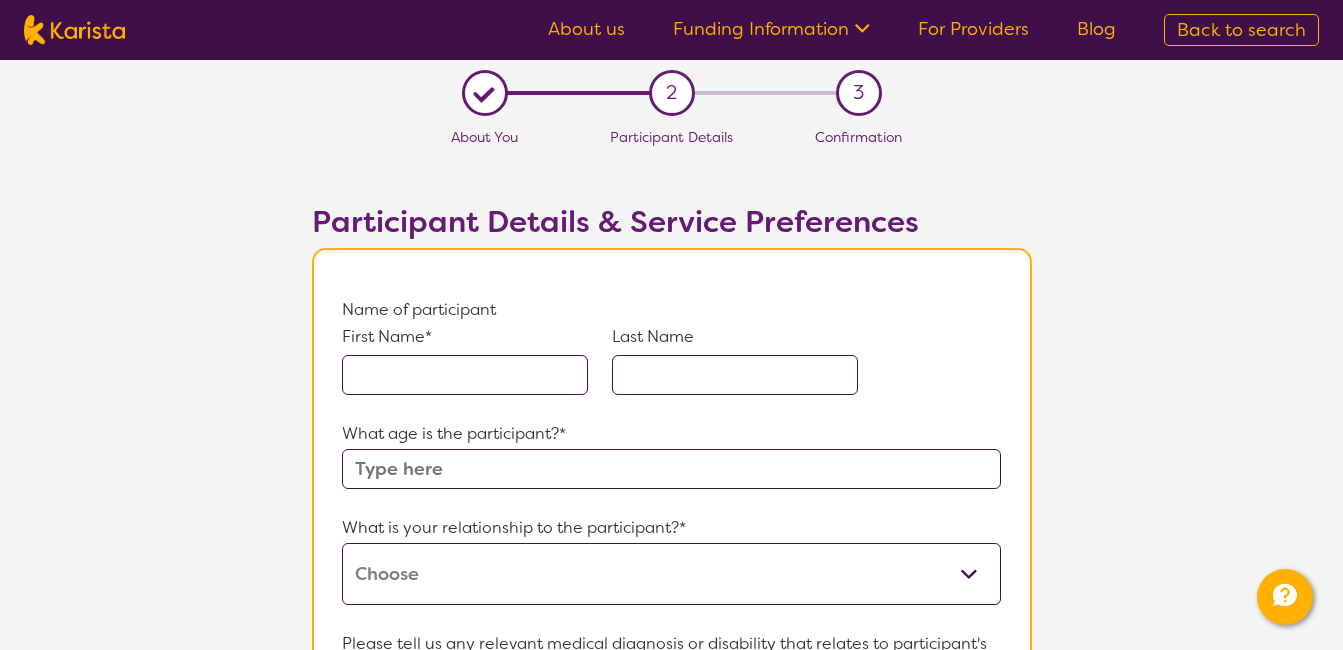 click at bounding box center (465, 375) 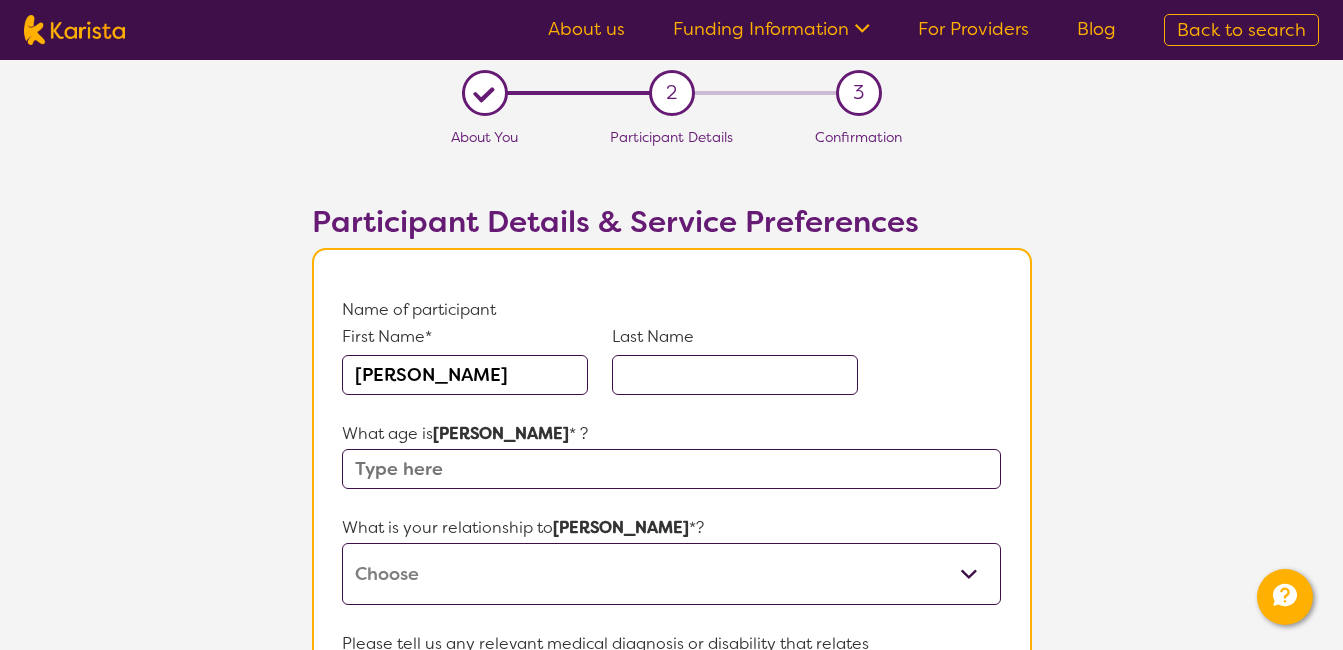 type on "[PERSON_NAME]" 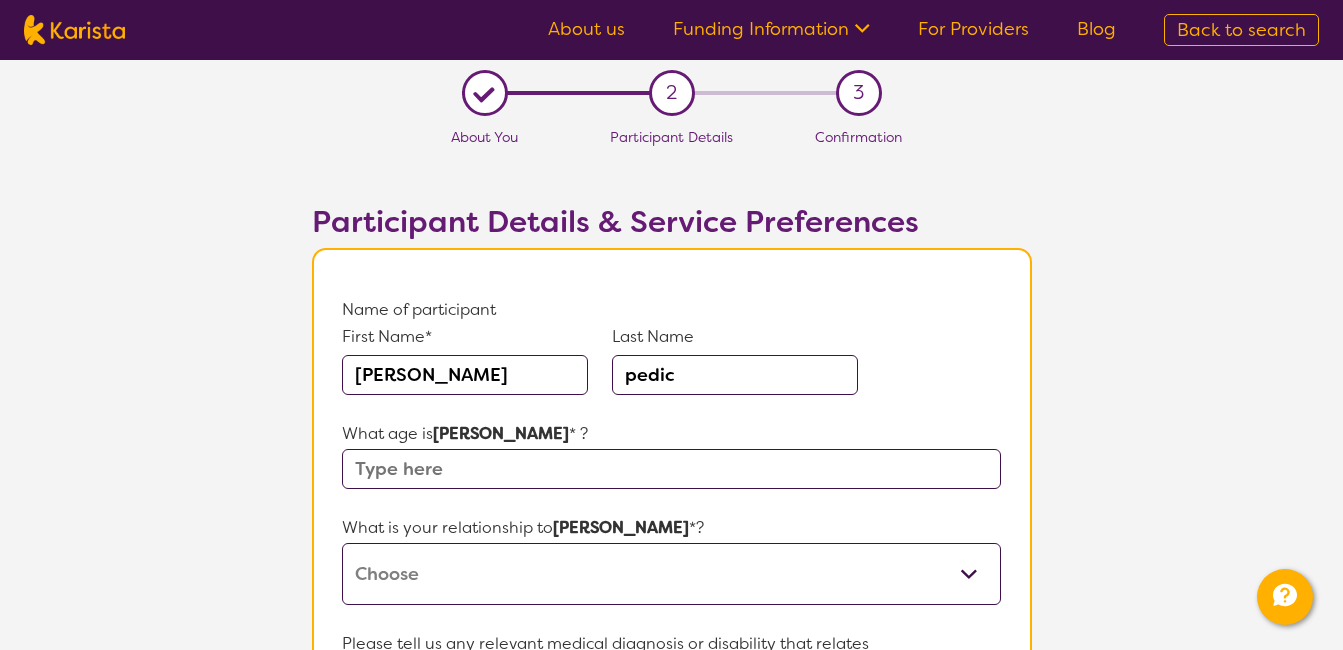 type on "pedic" 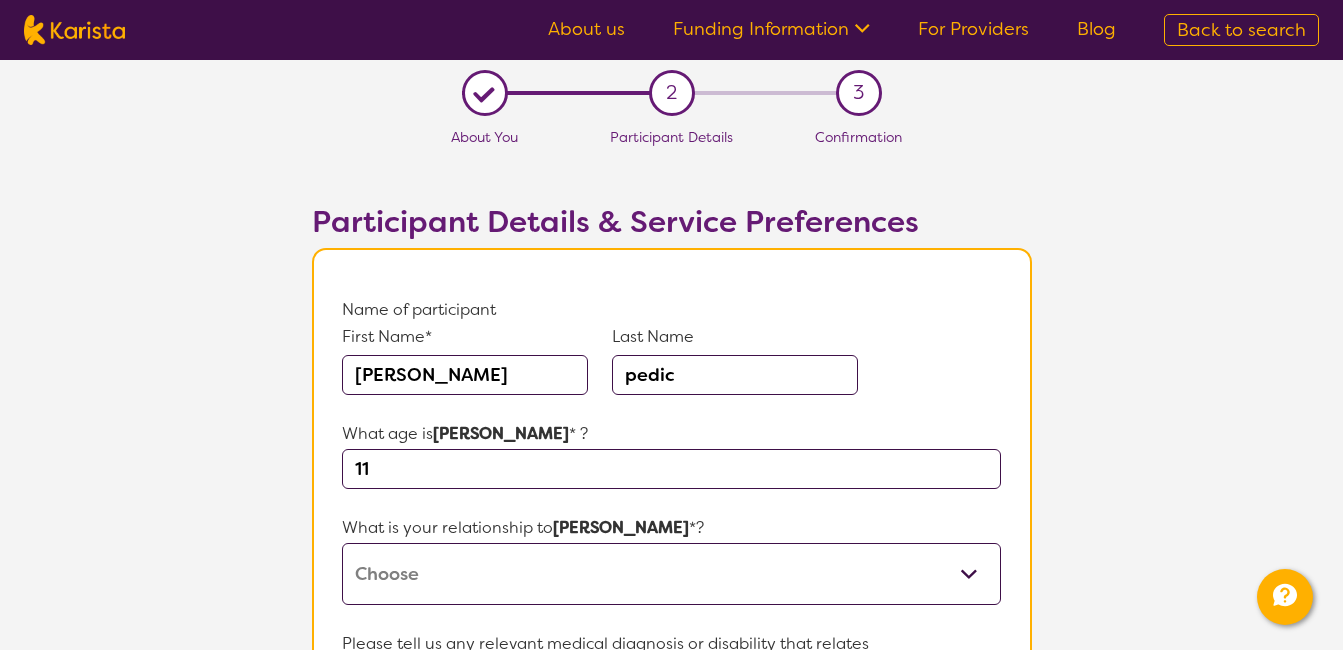 type on "11" 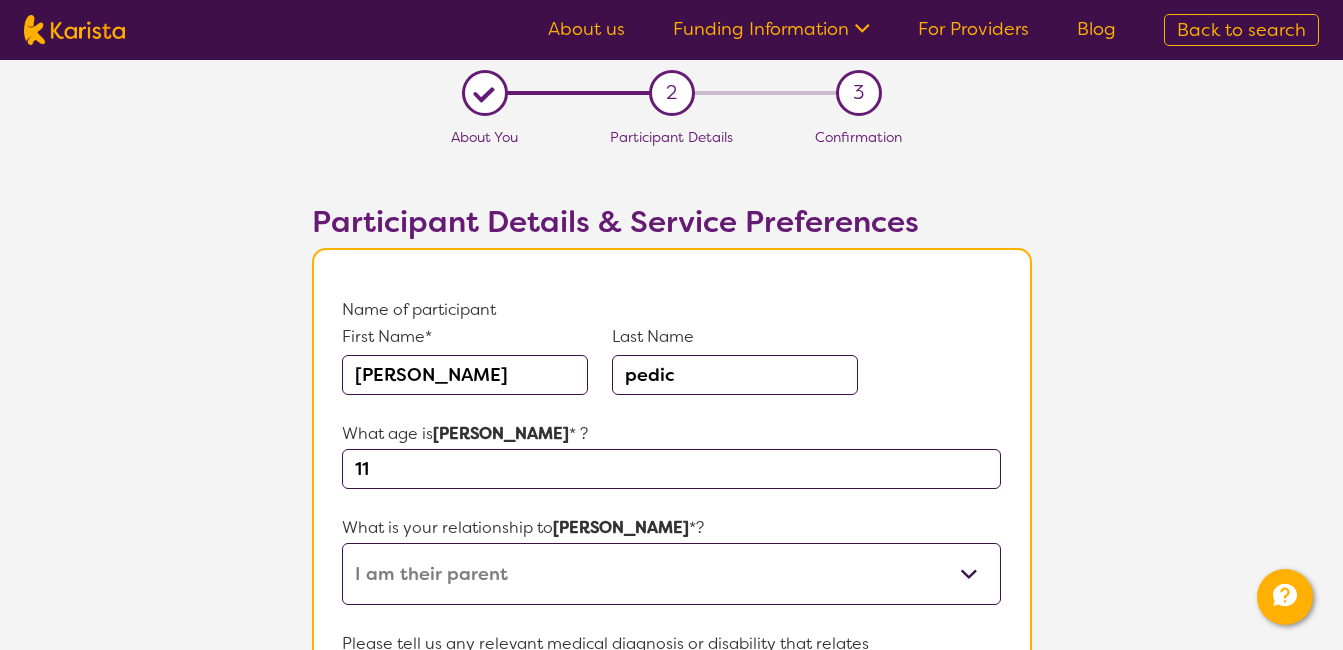click on "This request is for myself I am their parent I am their child I am their spouse/partner I am their carer I am their Support Coordinator I am their Local Area Coordinator I am their Child Safety Officer I am their Aged Care Case Worker Other" at bounding box center [671, 574] 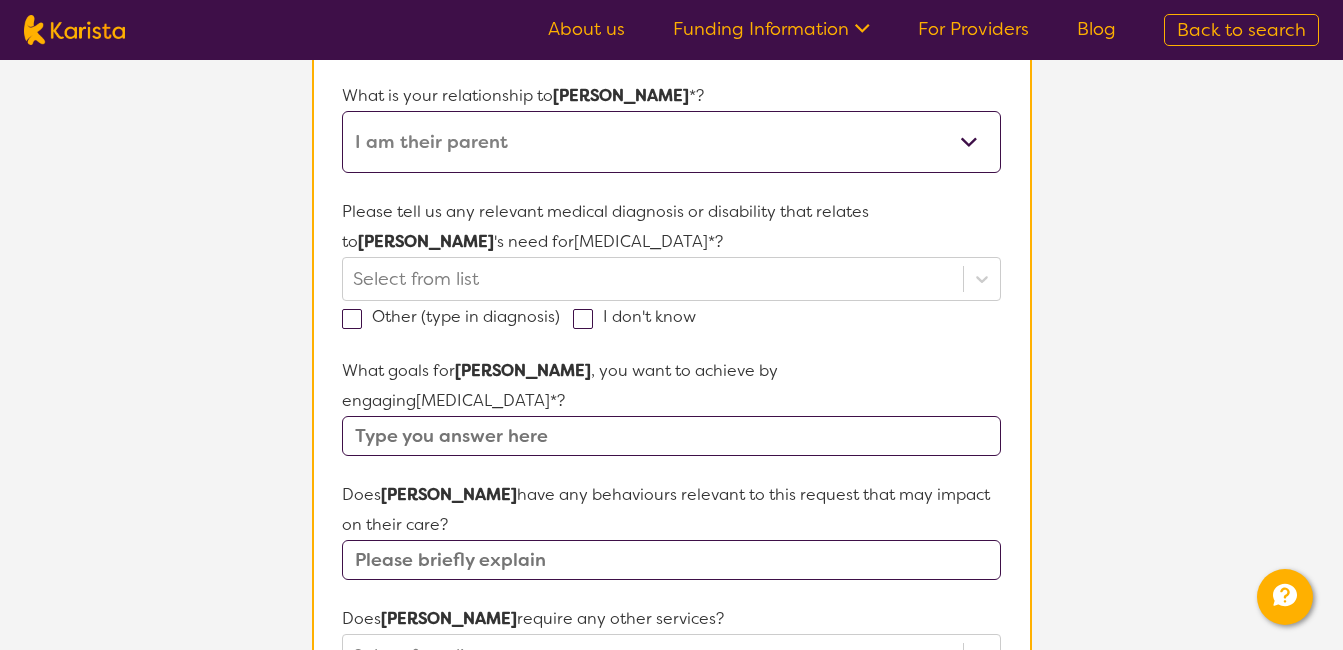scroll, scrollTop: 440, scrollLeft: 0, axis: vertical 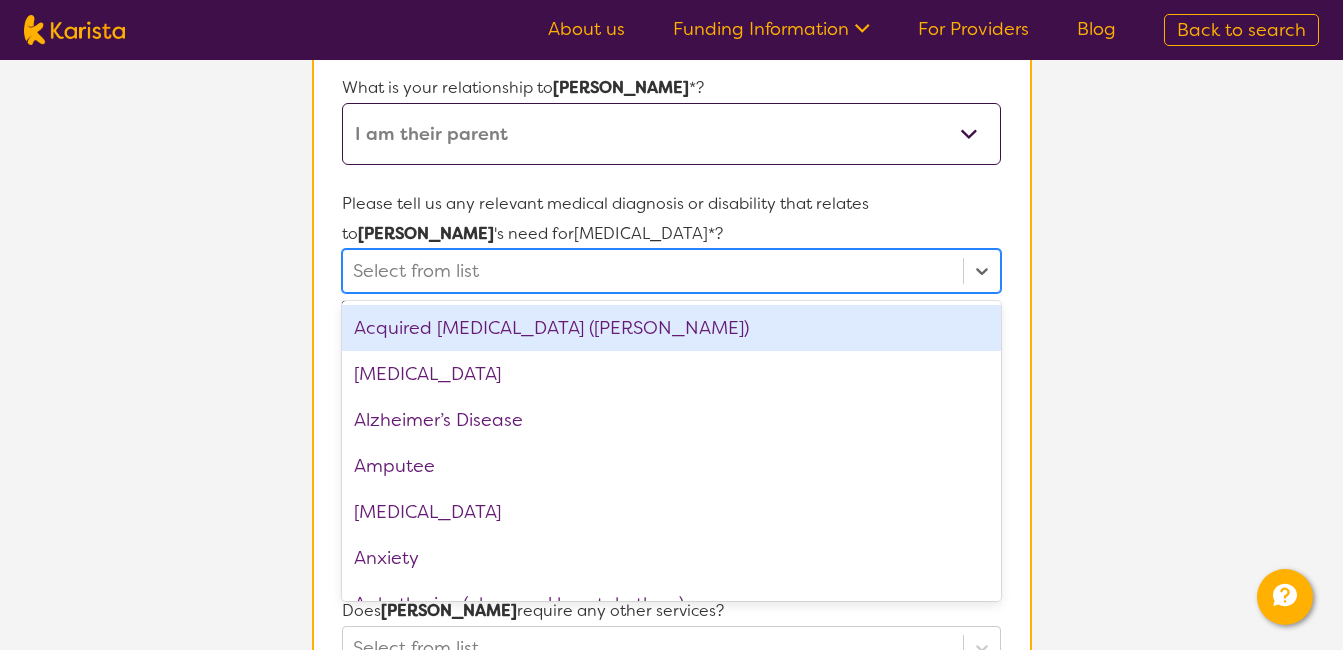 click at bounding box center (652, 271) 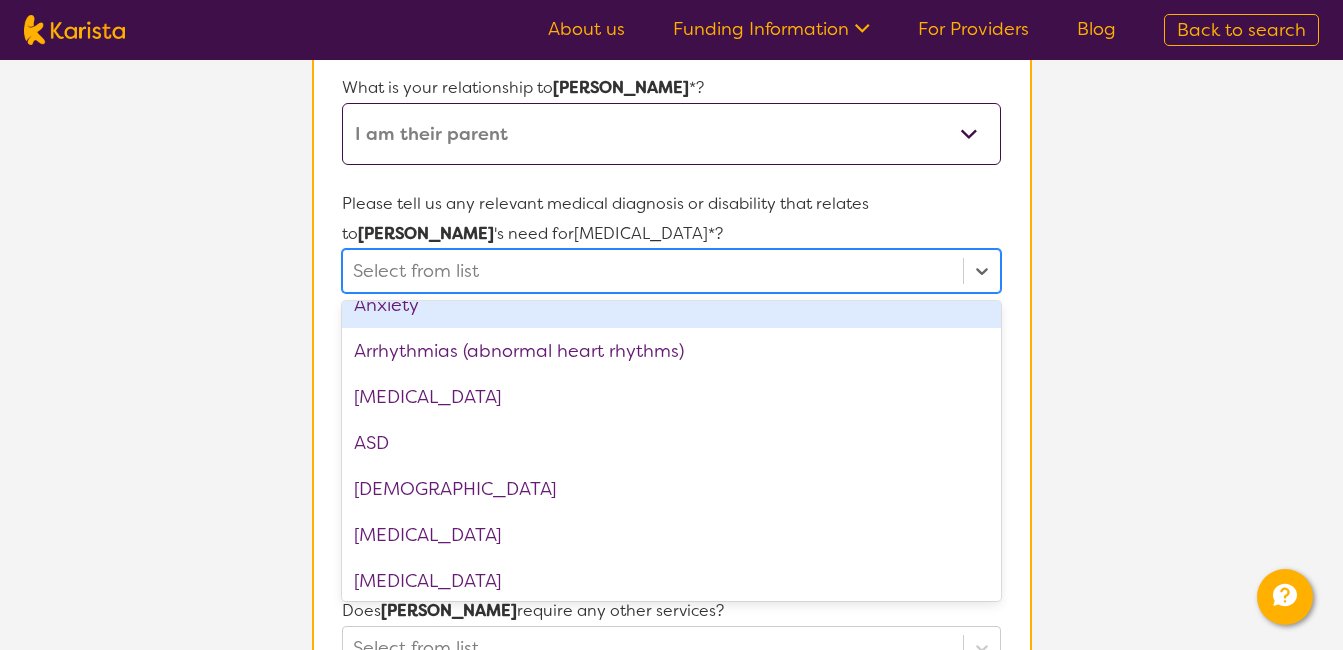 scroll, scrollTop: 280, scrollLeft: 0, axis: vertical 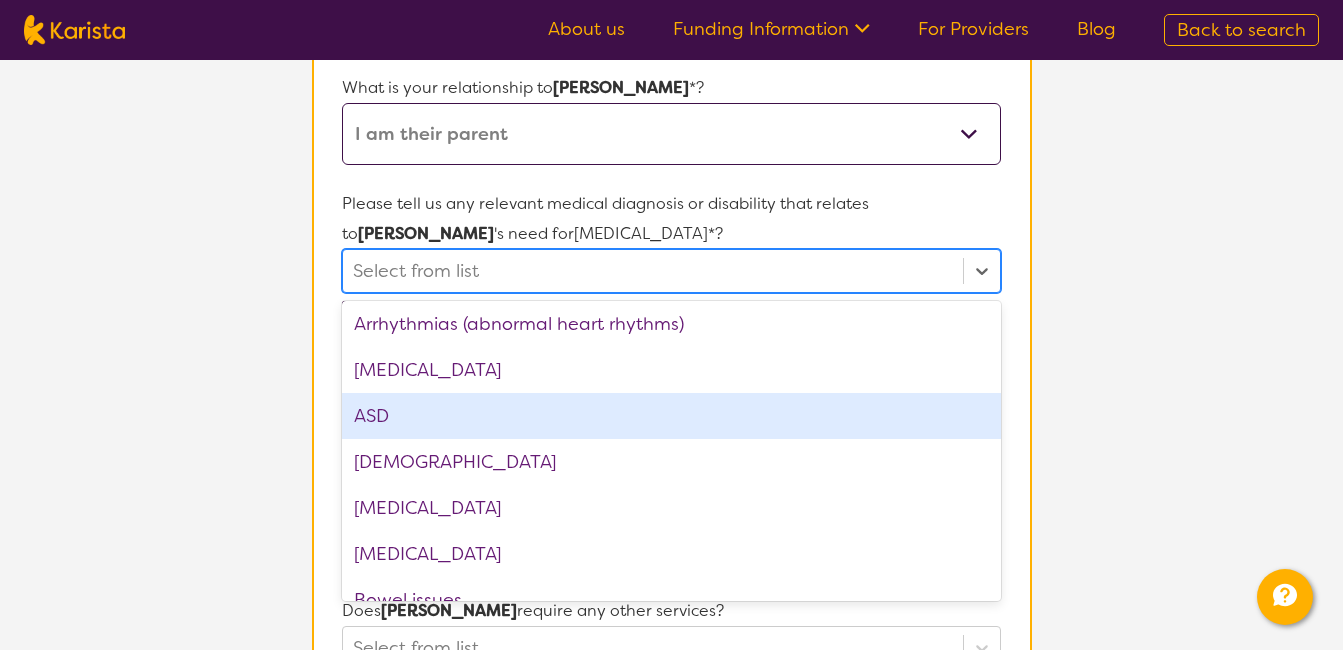 click on "ASD" at bounding box center (671, 416) 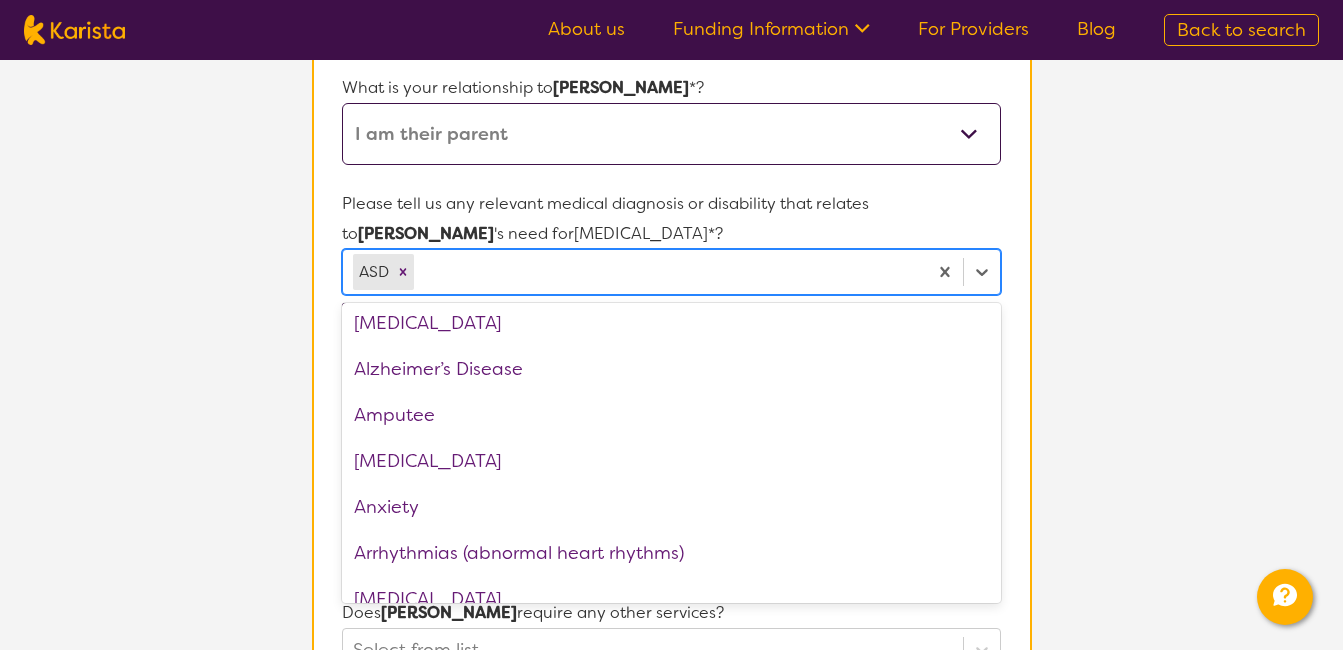 scroll, scrollTop: 0, scrollLeft: 0, axis: both 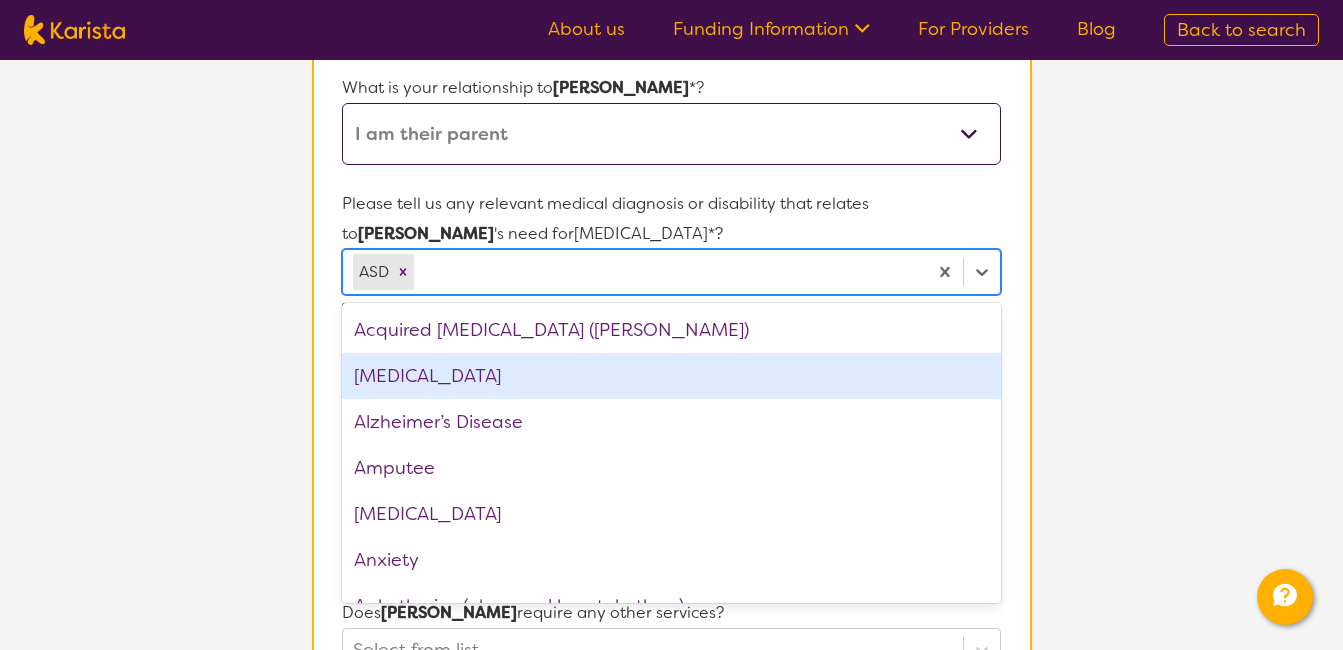 click on "[MEDICAL_DATA]" at bounding box center [671, 376] 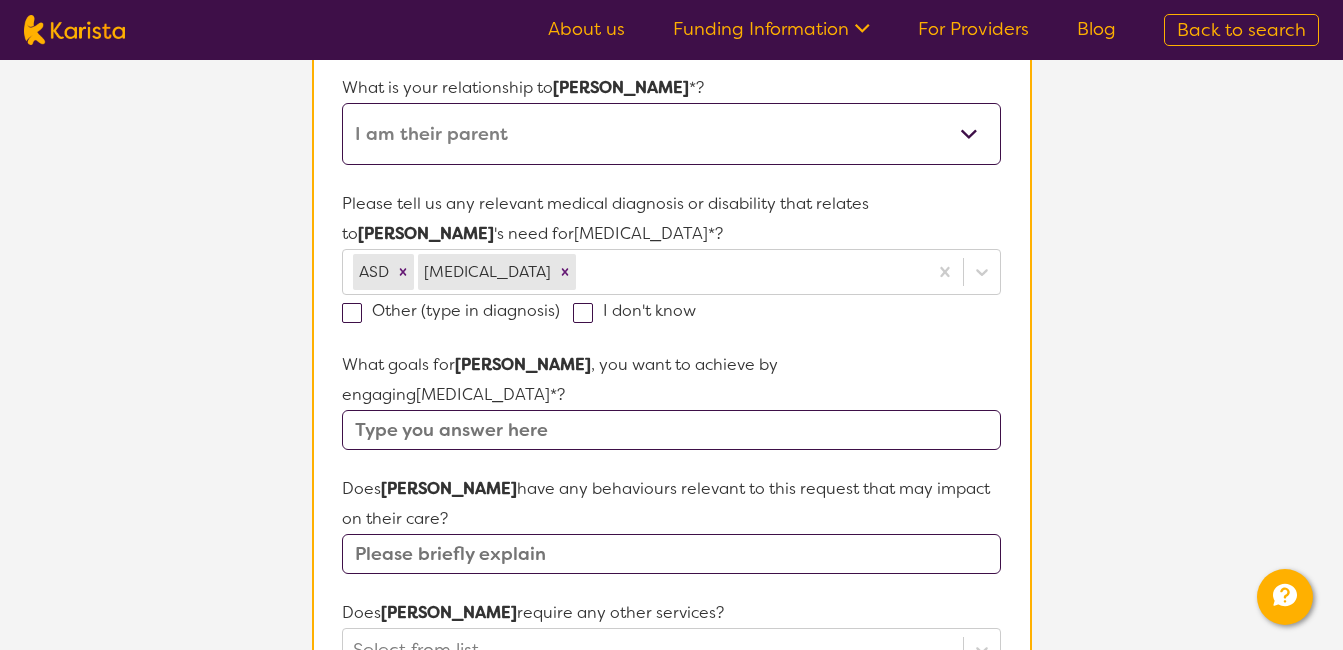 click on "Participant Details & Service Preferences Name of participant First Name* [PERSON_NAME] Last Name pedic What age is  [PERSON_NAME] * ? 11 What is your relationship to  [PERSON_NAME] *? This request is for myself I am their parent I am their child I am their spouse/partner I am their carer I am their Support Coordinator I am their Local Area Coordinator I am their Child Safety Officer I am their Aged Care Case Worker Other Please tell us any relevant medical diagnosis or disability that relates to  [PERSON_NAME] 's need for  [MEDICAL_DATA] *? ASD [MEDICAL_DATA] Other (type in diagnosis) I don't know What goals for  [PERSON_NAME] , you want to achieve by engaging  [MEDICAL_DATA] *? Does  [PERSON_NAME]  have any behaviours relevant to this request that may impact on their care? Does  [PERSON_NAME]  require any other services? Select from list Is there anything else specific to  [PERSON_NAME] 's needs that you think is important that has not been covered in these questions? How is  [PERSON_NAME] 's NDIS plan managed?* Self-managed NDIS plan Agency-managed (by the NDIA) I'm not sure" at bounding box center [672, 565] 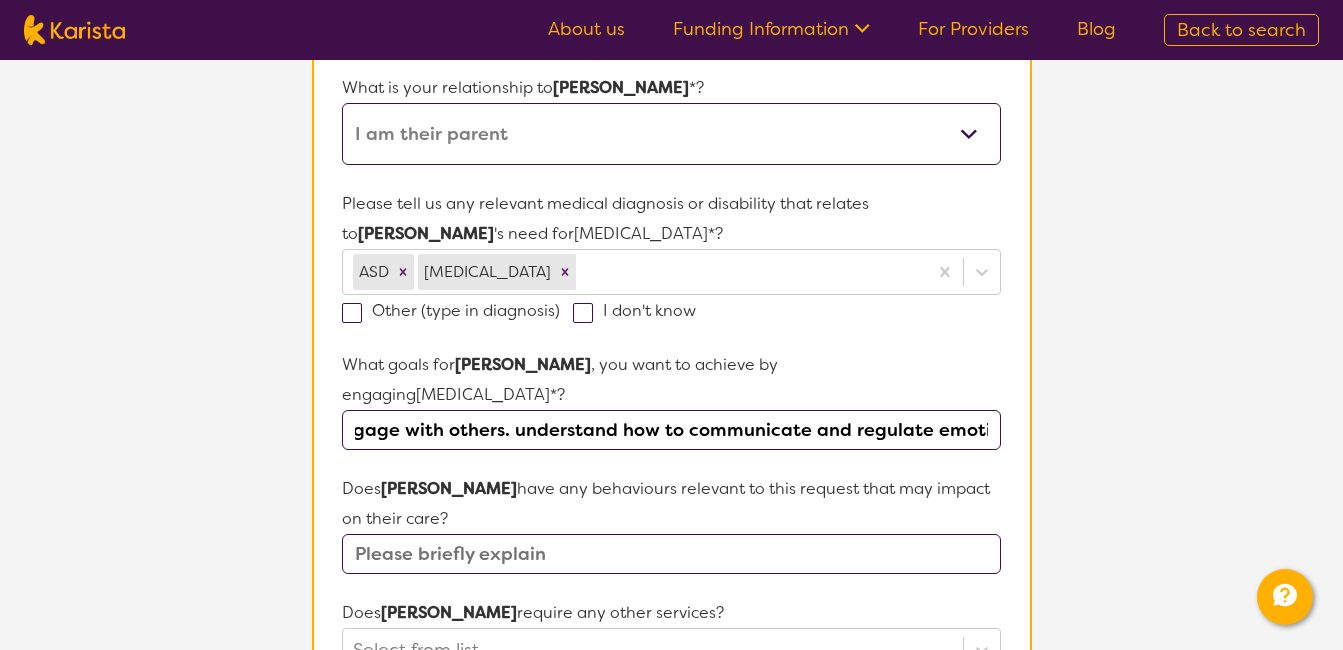 scroll, scrollTop: 0, scrollLeft: 126, axis: horizontal 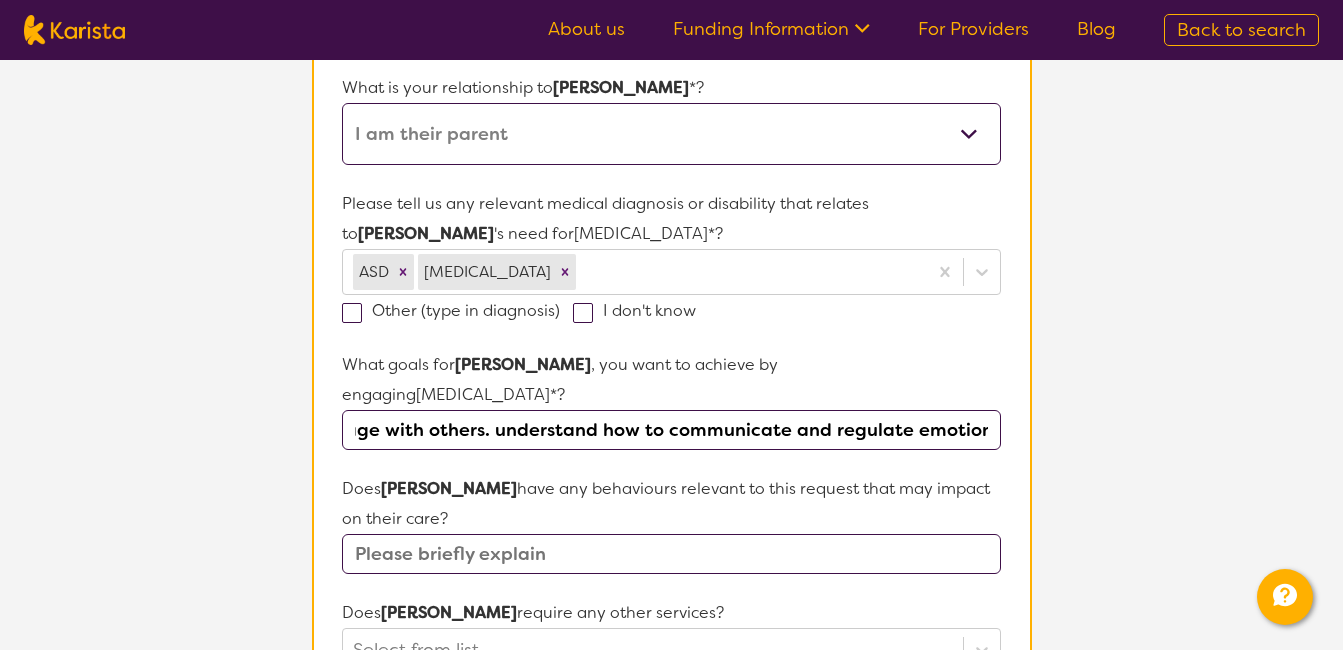 type on "needs to engage with others. understand how to communicate and regulate emotions" 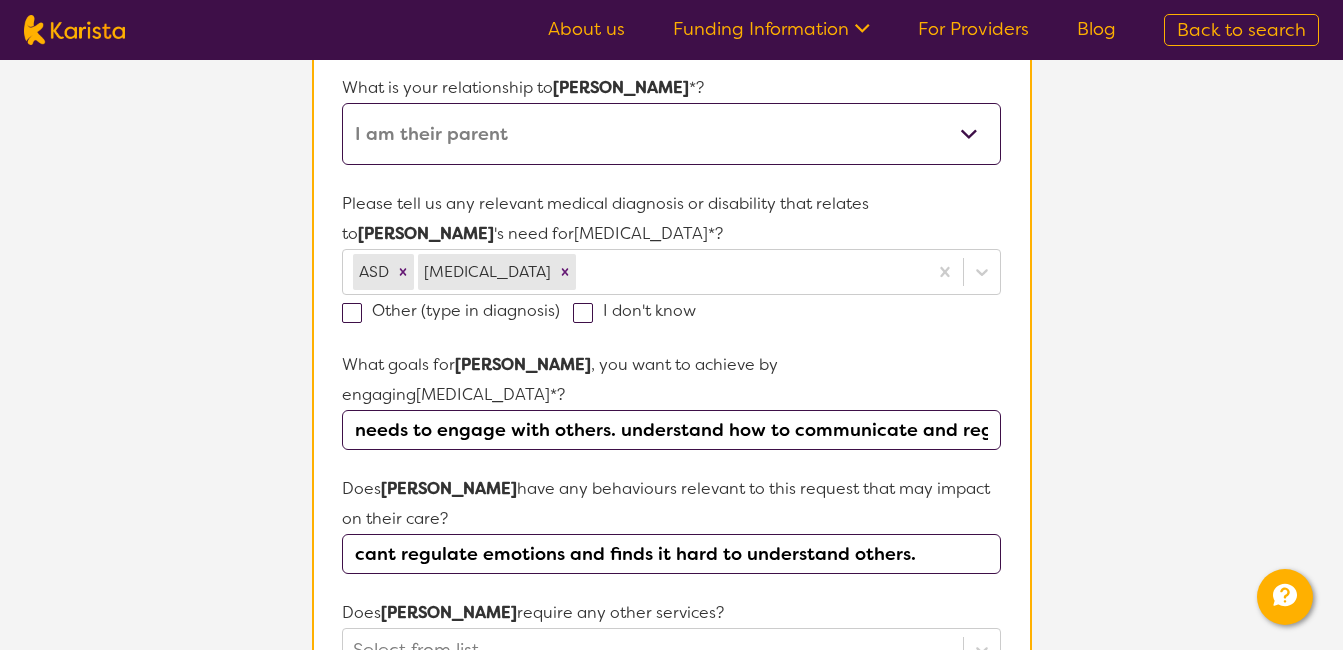 type on "cant regulate emotions and finds it hard to understand others." 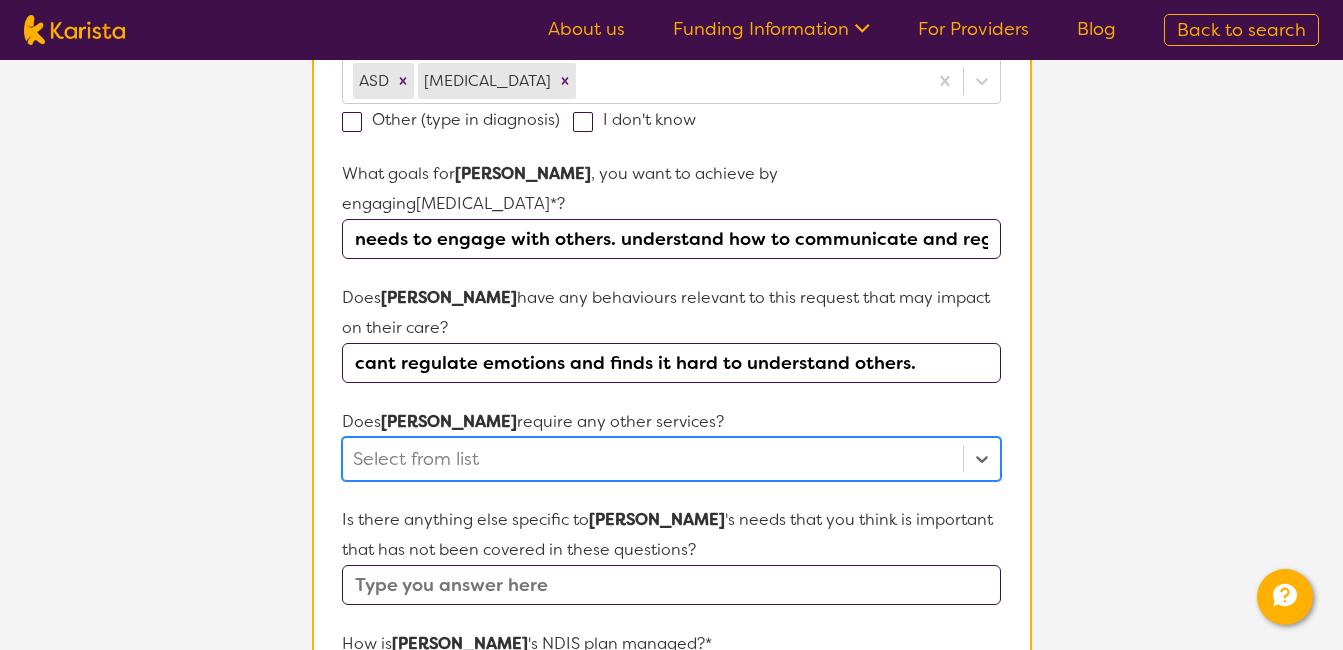 scroll, scrollTop: 640, scrollLeft: 0, axis: vertical 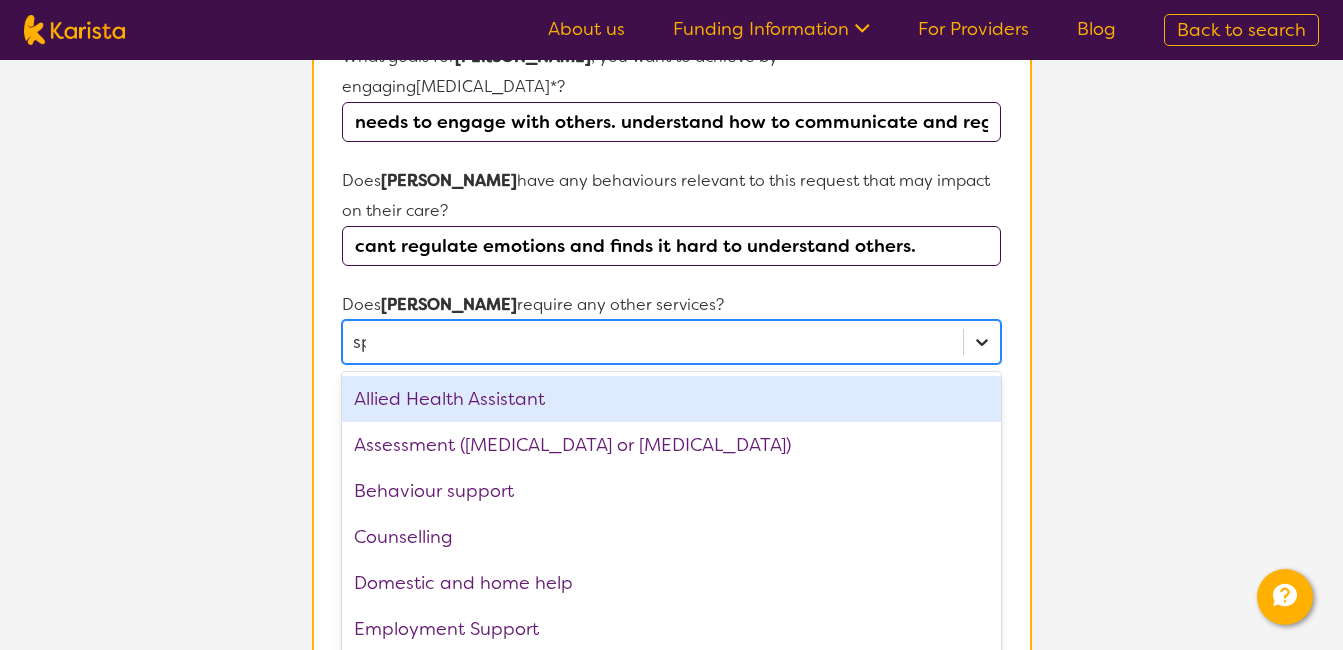 type on "spe" 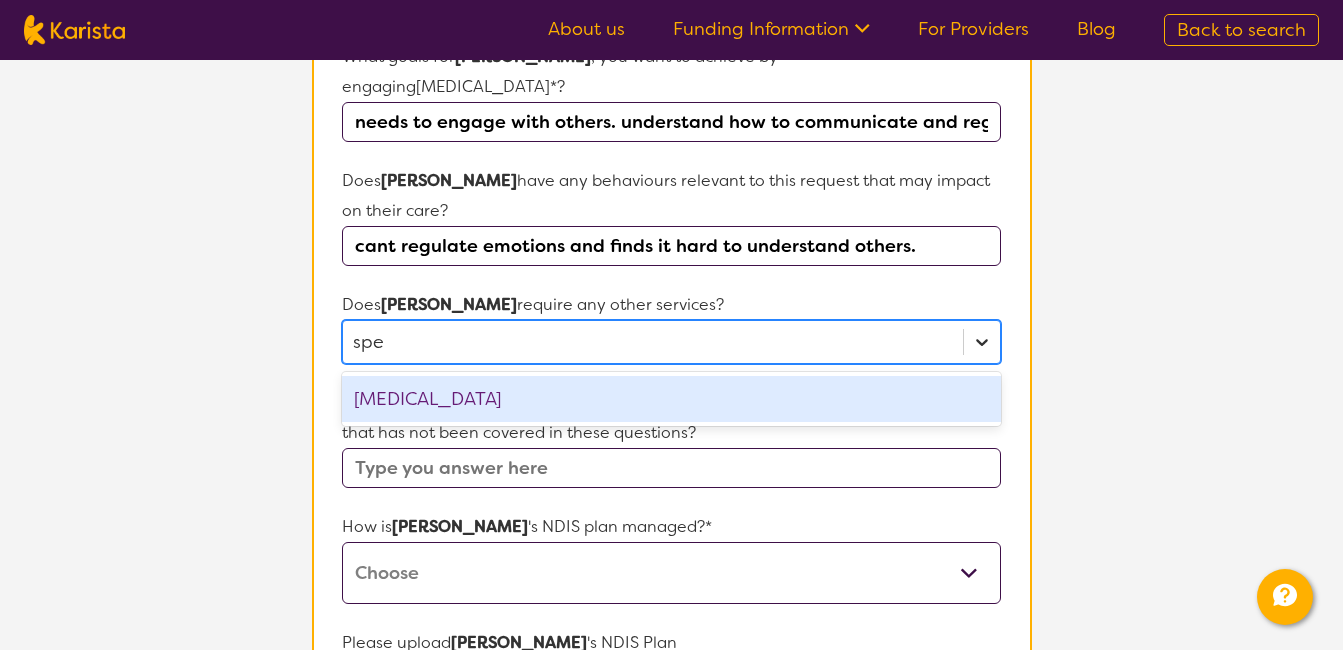 type 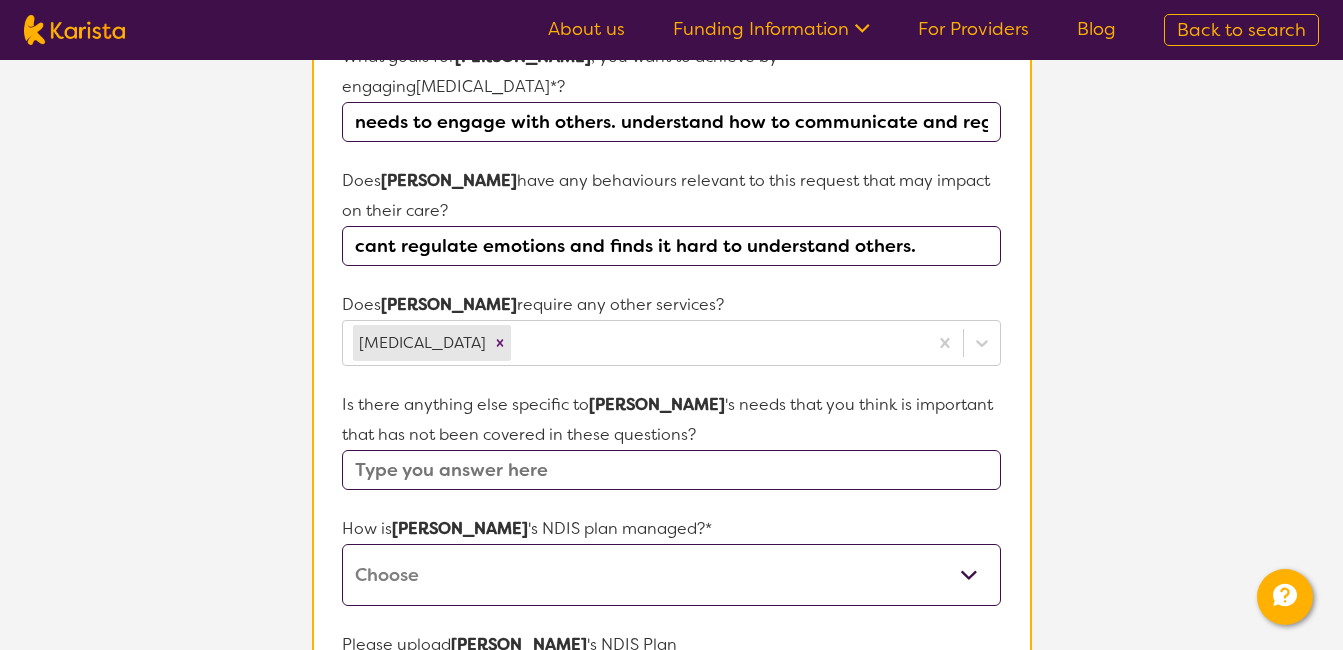 click on "Name of participant First Name* [PERSON_NAME] Last Name pedic What age is  [PERSON_NAME] * ? 11 What is your relationship to  [PERSON_NAME] *? This request is for myself I am their parent I am their child I am their spouse/partner I am their carer I am their Support Coordinator I am their Local Area Coordinator I am their Child Safety Officer I am their Aged Care Case Worker Other Please tell us any relevant medical diagnosis or disability that relates to  [PERSON_NAME] 's need for  [MEDICAL_DATA] *? ASD [MEDICAL_DATA] Other (type in diagnosis) I don't know What goals for  [PERSON_NAME] , you want to achieve by engaging  [MEDICAL_DATA] *? needs to engage with others. understand how to communicate and regulate emotions Does  [PERSON_NAME]  have any behaviours relevant to this request that may impact on their care? cant regulate emotions and finds it hard to understand others. Does  [PERSON_NAME]  require any other services? [MEDICAL_DATA] Is there anything else specific to  [PERSON_NAME] 's needs that you think is important that has not been covered in these questions?" at bounding box center (672, 268) 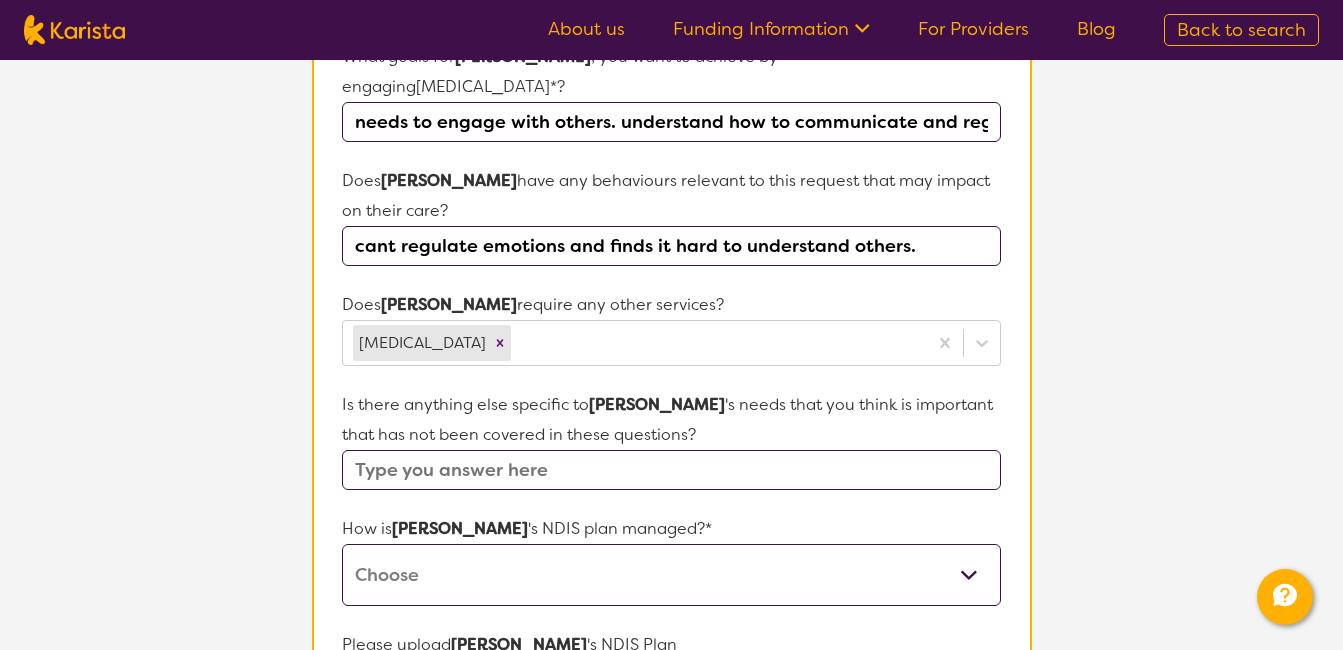 click on "Self-managed NDIS plan Managed by a registered plan management provider (not the NDIA) Agency-managed (by the NDIA) I'm not sure" at bounding box center (671, 575) 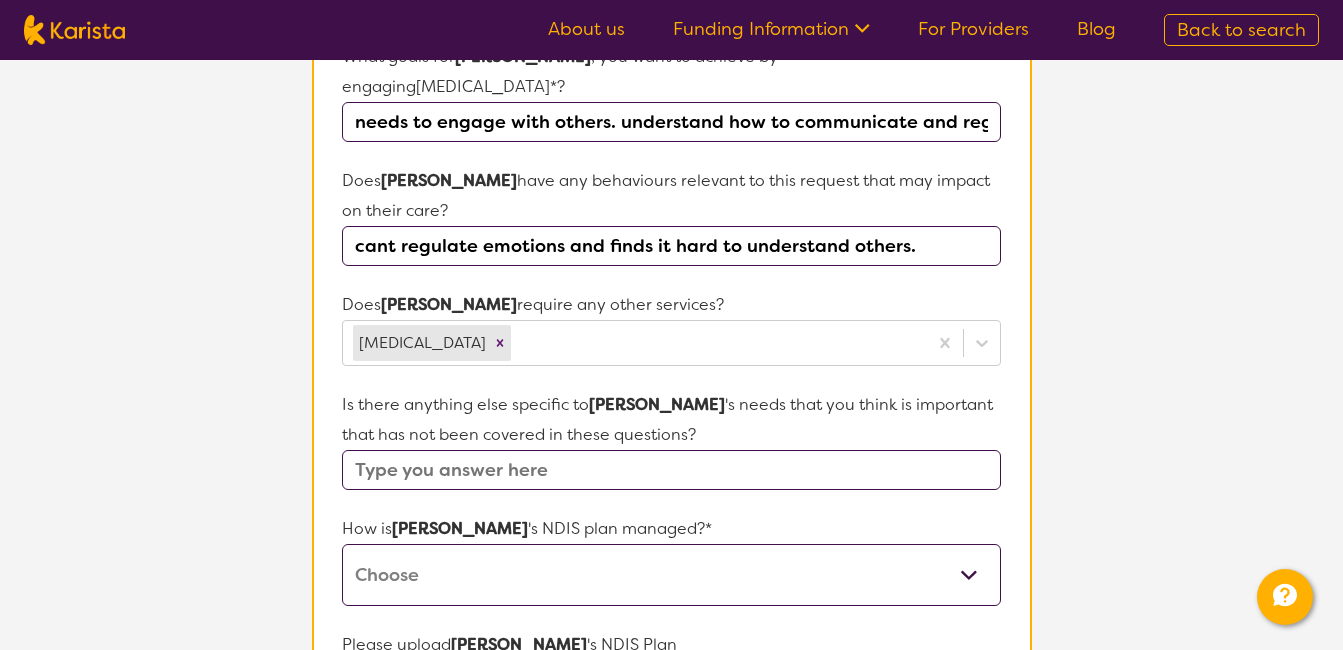select on "I'm not sure" 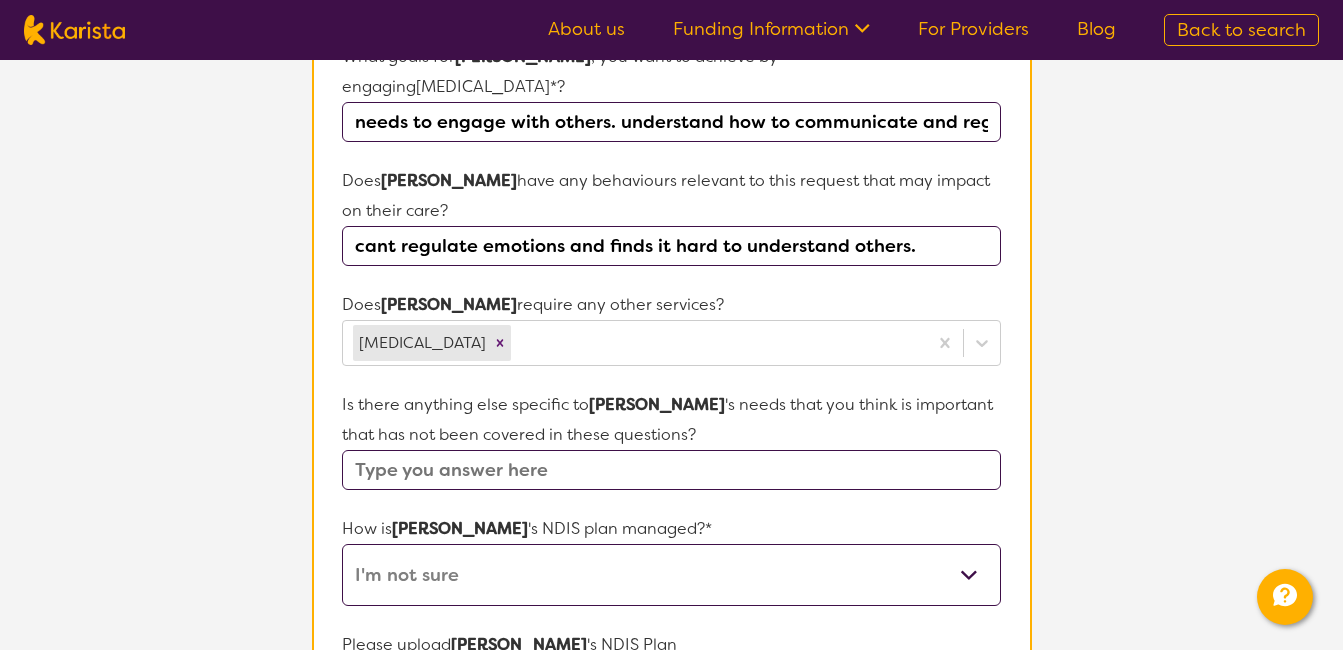 click on "Self-managed NDIS plan Managed by a registered plan management provider (not the NDIA) Agency-managed (by the NDIA) I'm not sure" at bounding box center (671, 575) 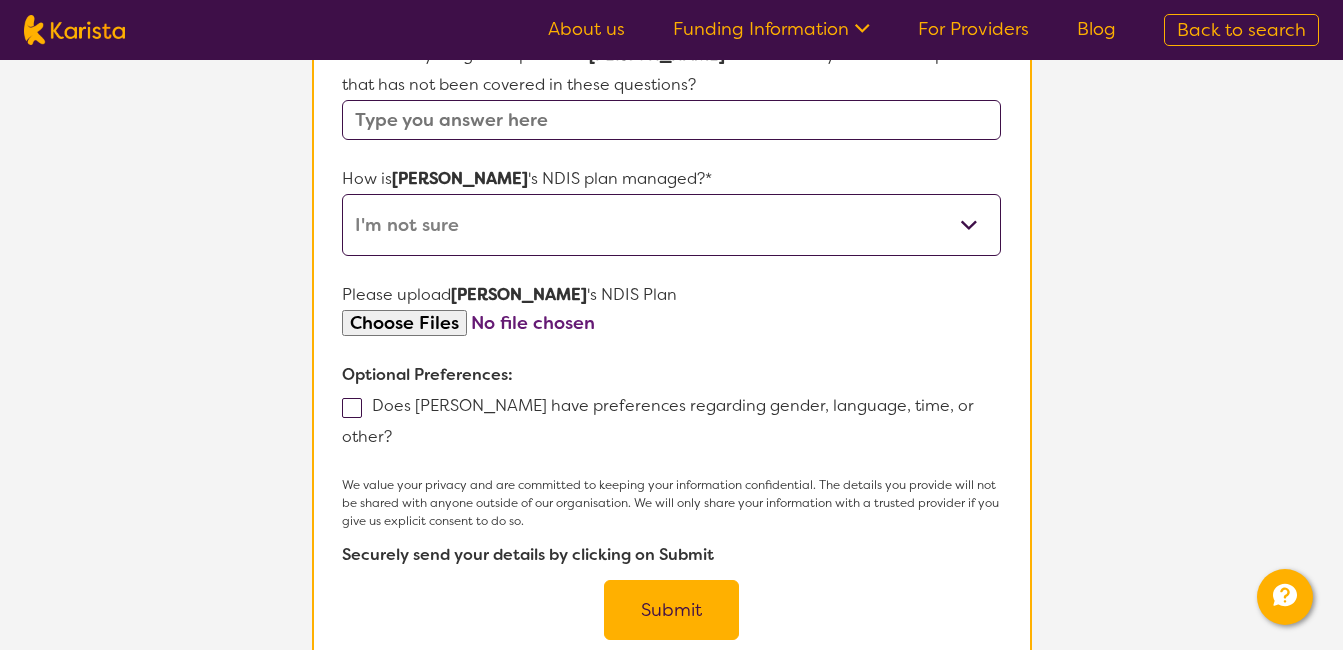 scroll, scrollTop: 1108, scrollLeft: 0, axis: vertical 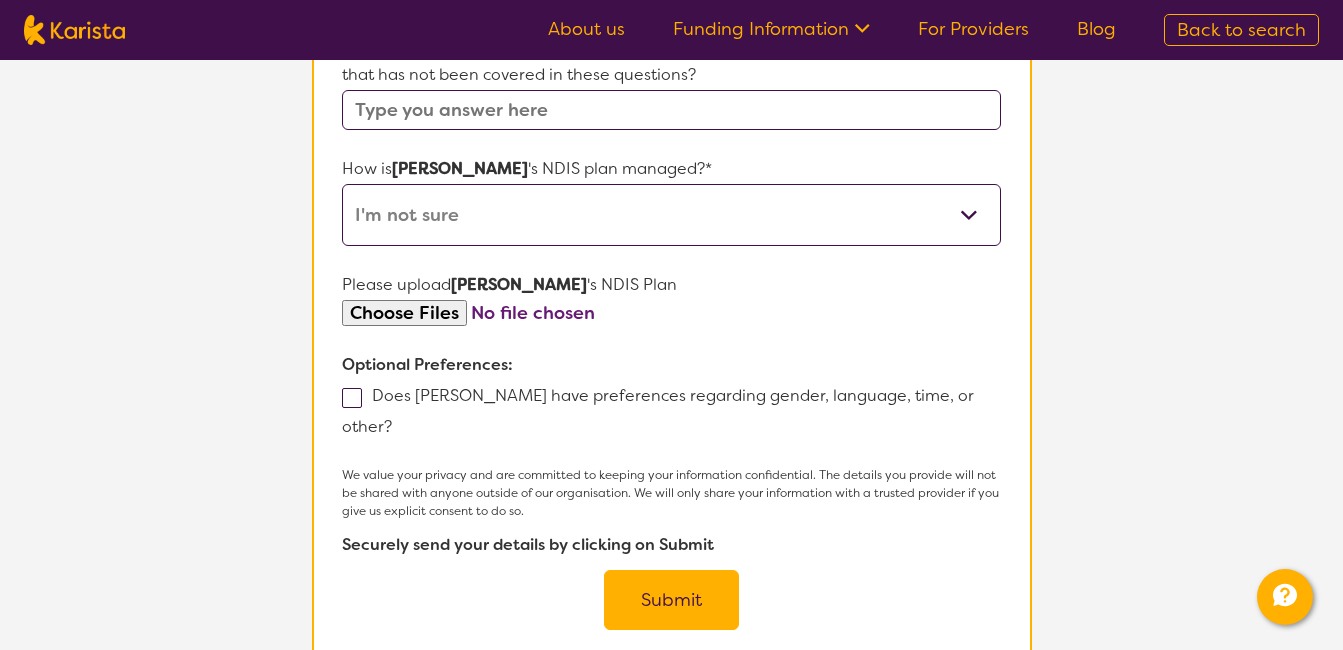 click at bounding box center [352, 398] 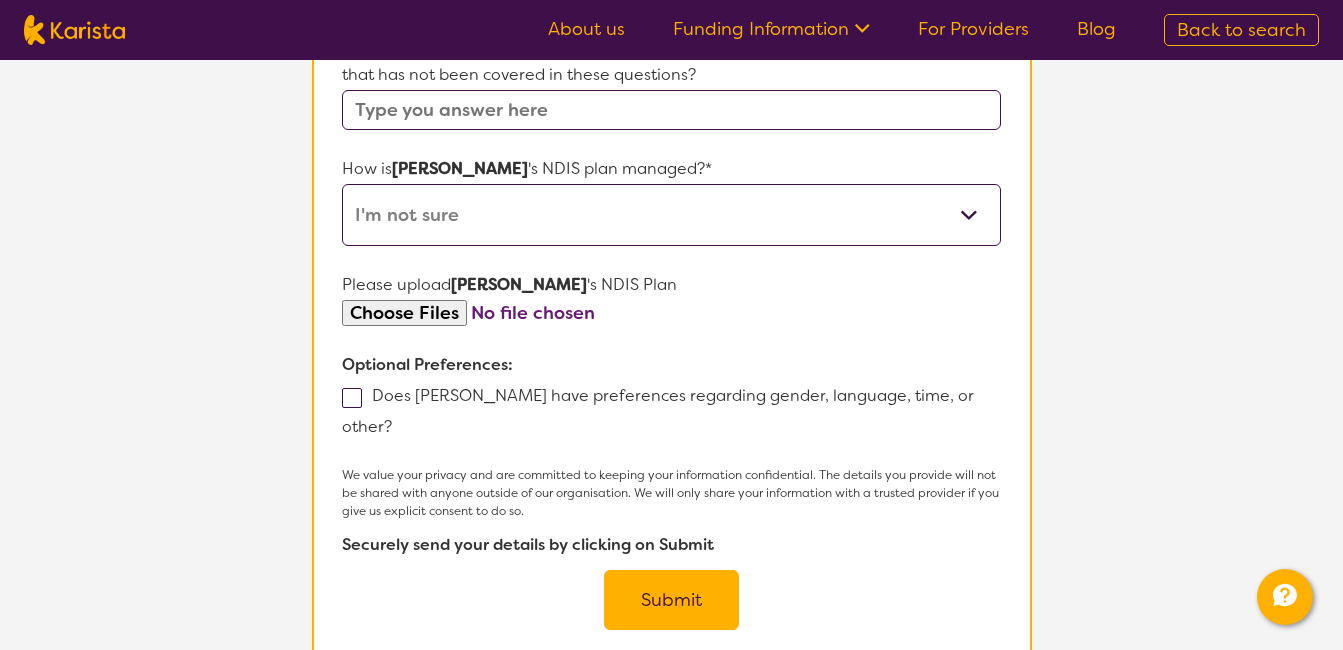 click on "Does [PERSON_NAME] have preferences regarding gender, language, time, or other?" at bounding box center [398, 425] 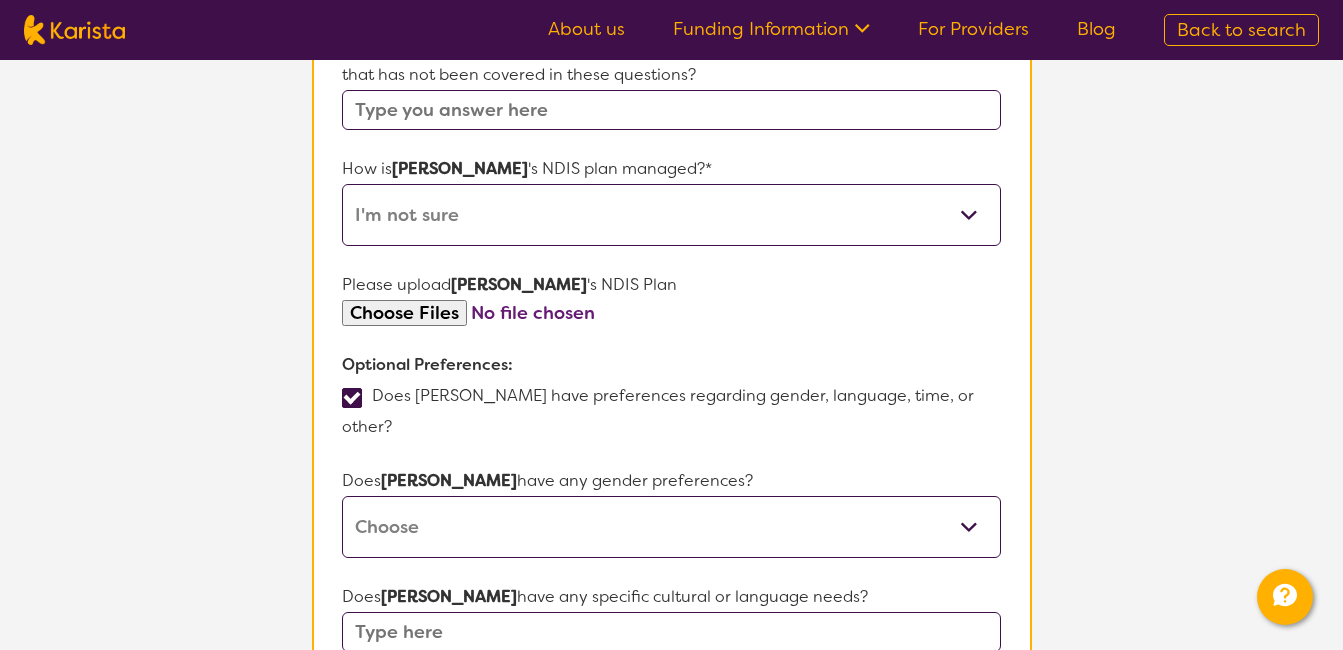 click on "[DEMOGRAPHIC_DATA] [DEMOGRAPHIC_DATA] Other No Preference" at bounding box center [671, 527] 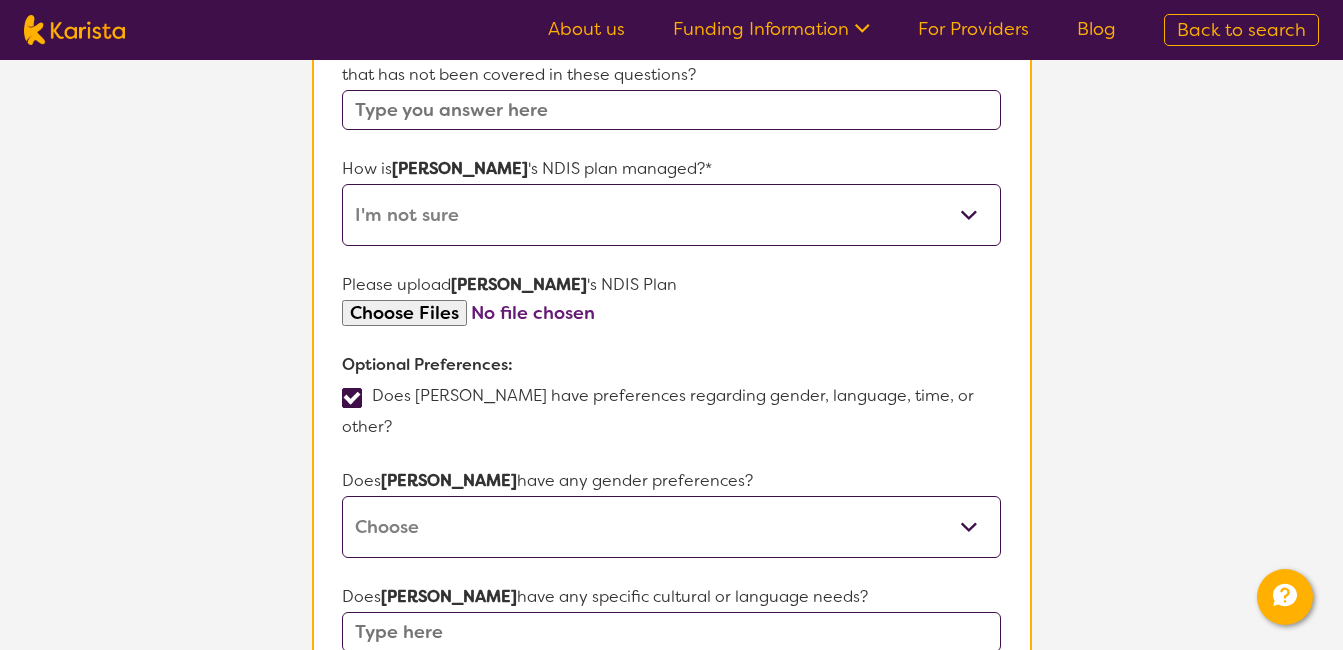 select on "[DEMOGRAPHIC_DATA]" 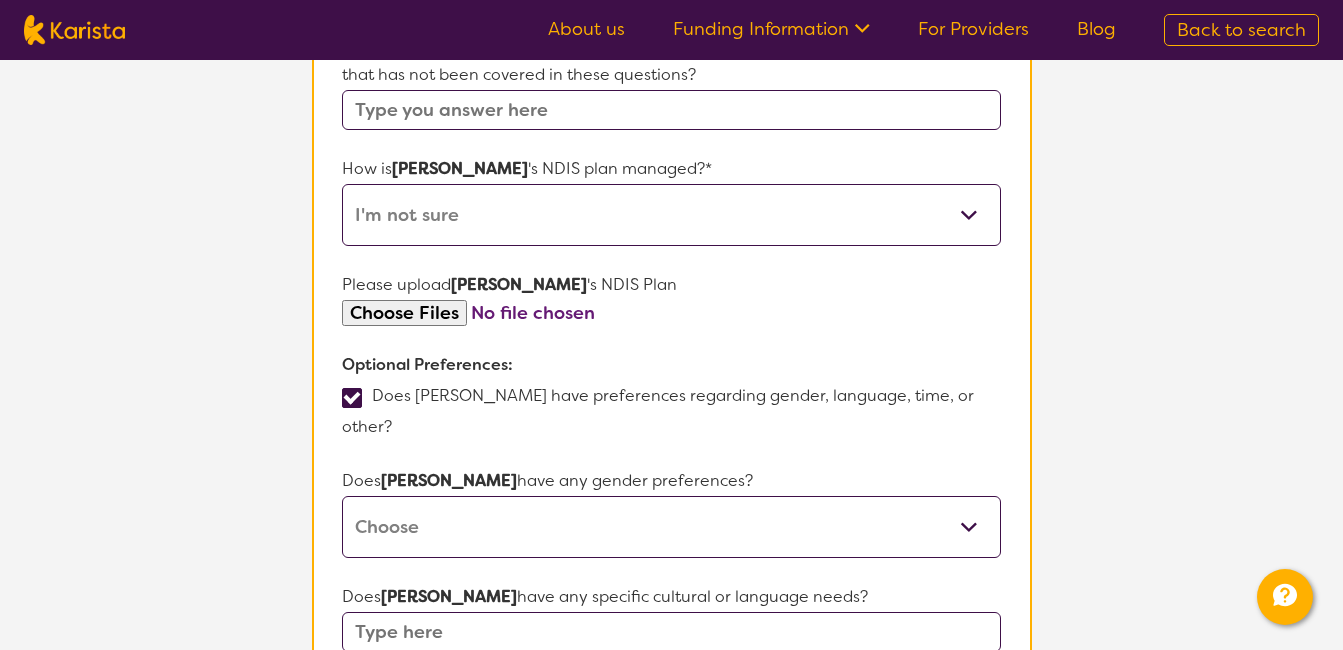 click on "[DEMOGRAPHIC_DATA] [DEMOGRAPHIC_DATA] Other No Preference" at bounding box center [671, 527] 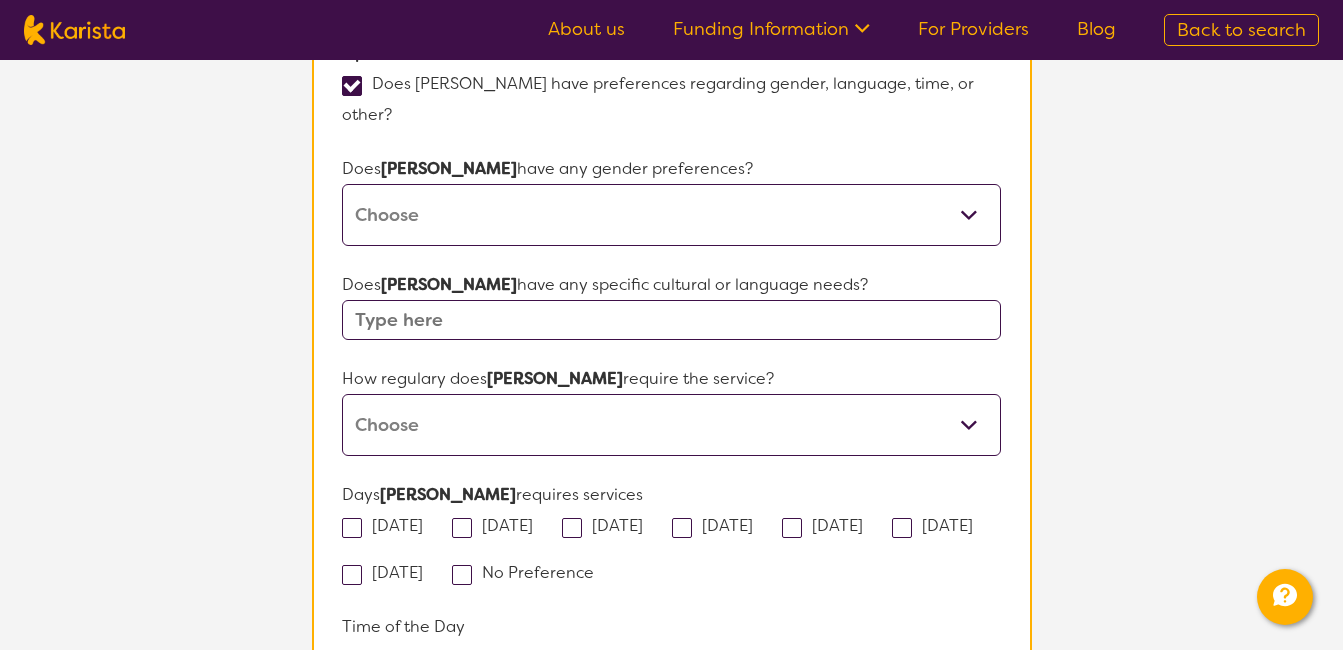 scroll, scrollTop: 1428, scrollLeft: 0, axis: vertical 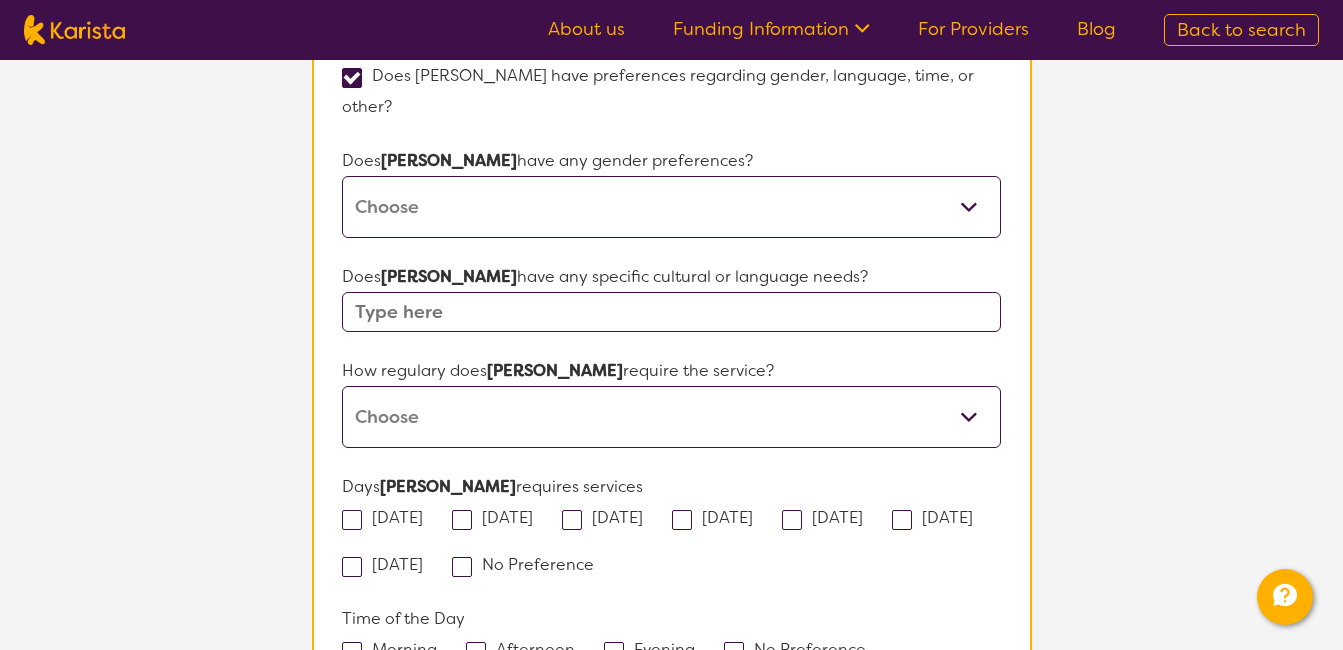 click on "Daily Twice a week Weekly Every fortnight Monthly Other" at bounding box center [671, 417] 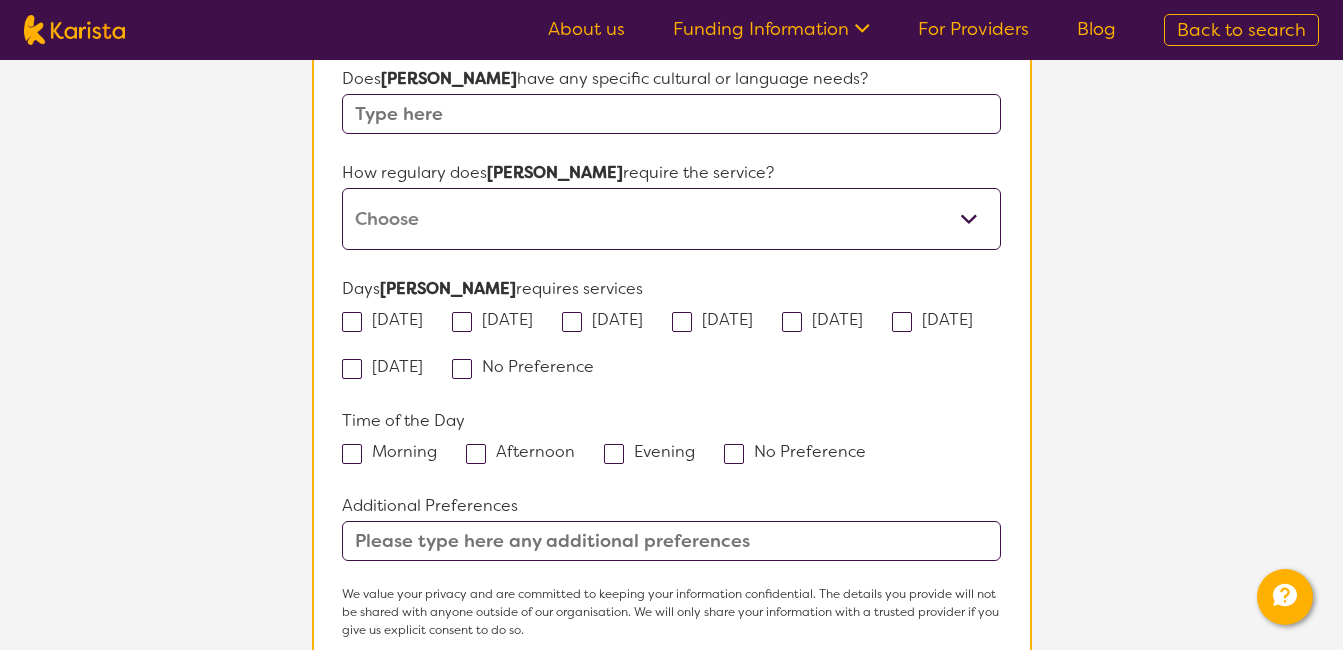 scroll, scrollTop: 1628, scrollLeft: 0, axis: vertical 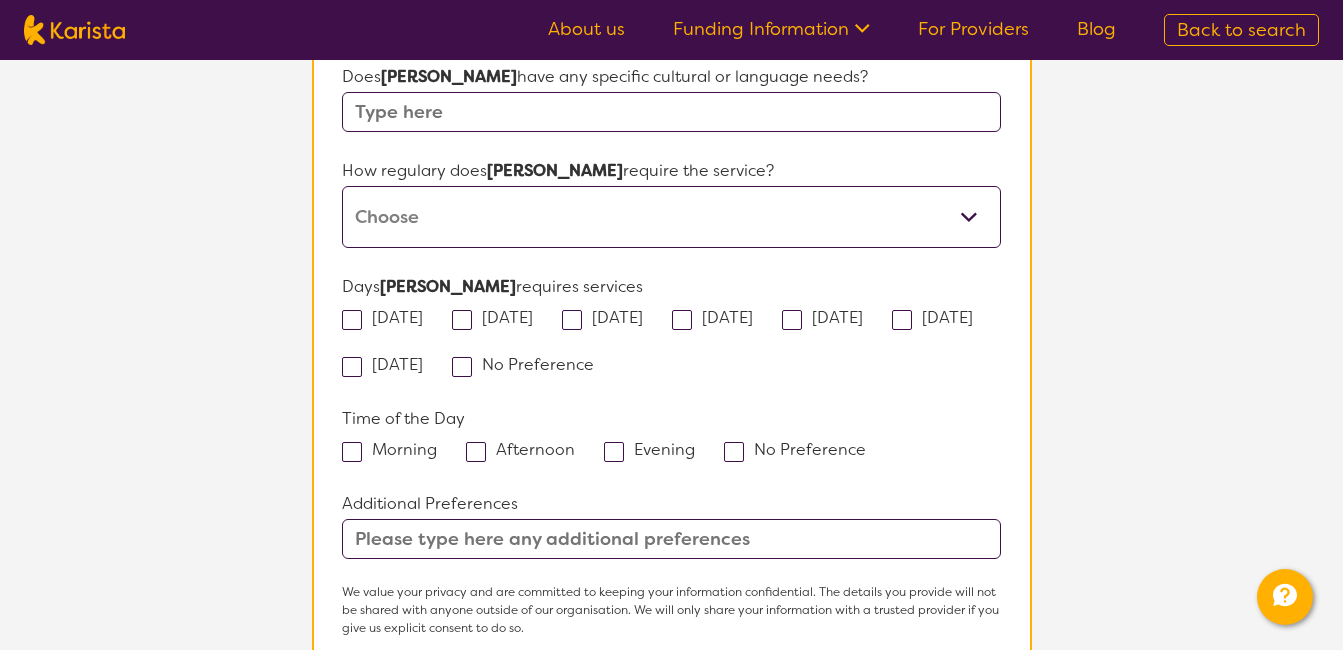 click at bounding box center (671, 539) 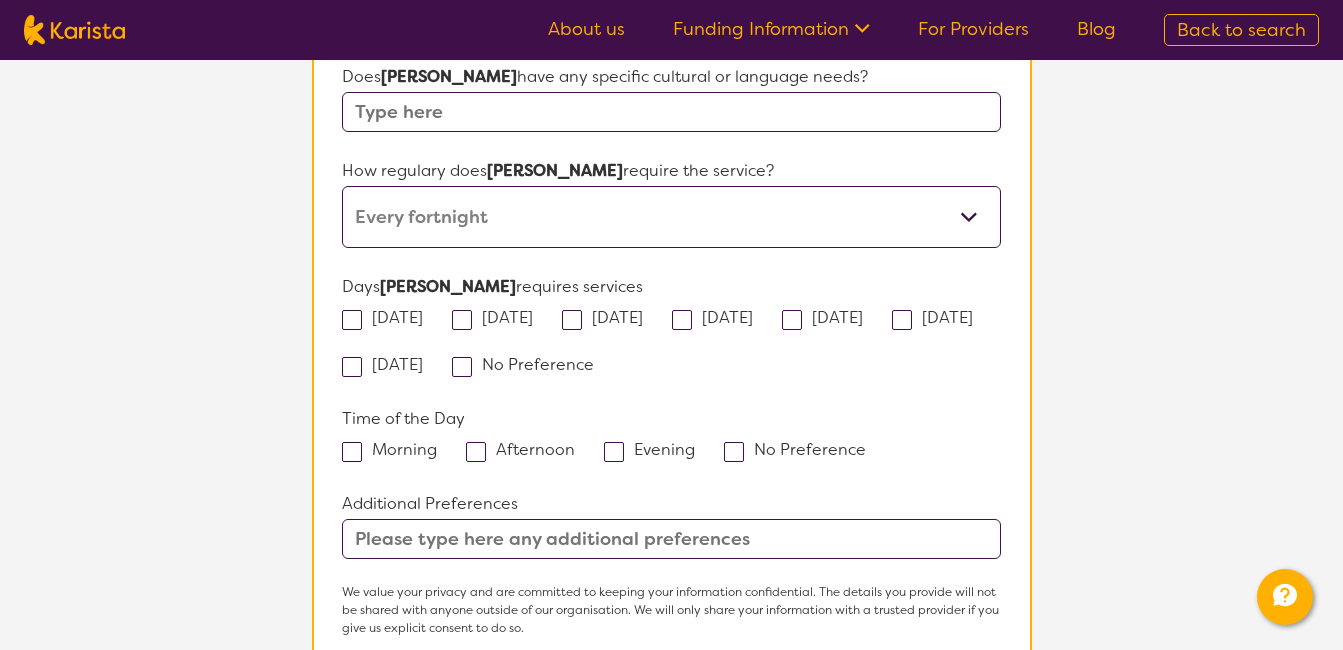 click on "Daily Twice a week Weekly Every fortnight Monthly Other" at bounding box center [671, 217] 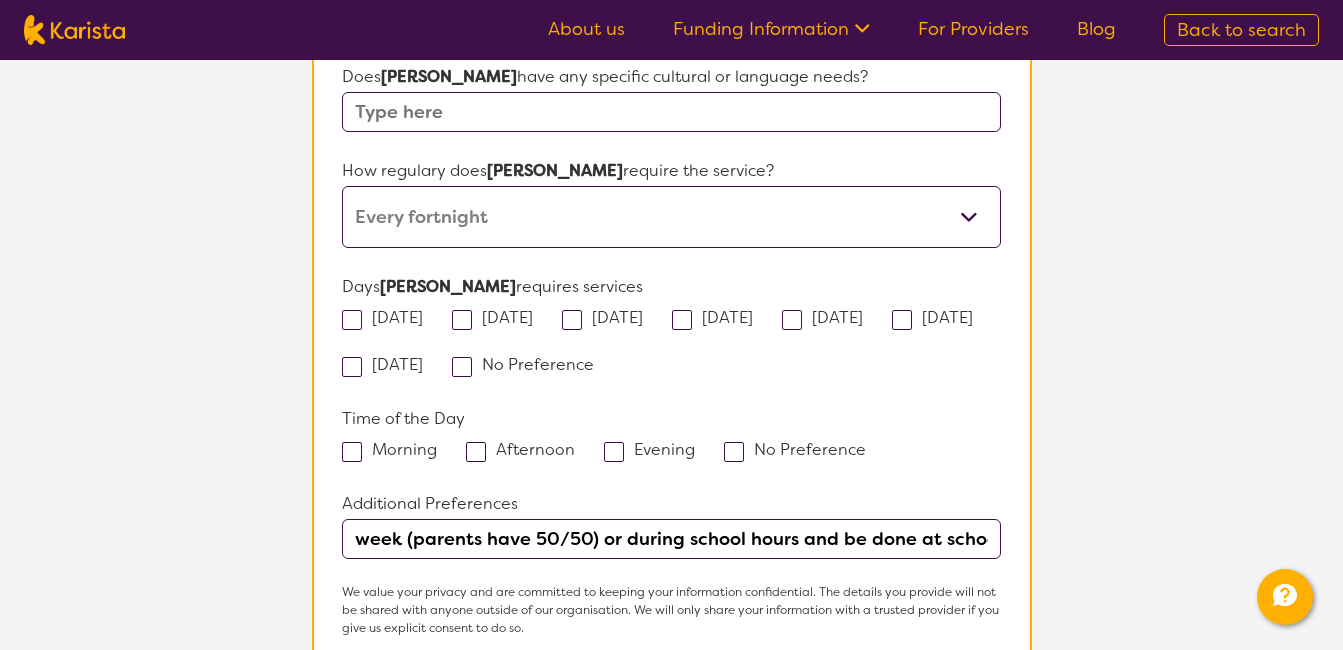 scroll, scrollTop: 0, scrollLeft: 244, axis: horizontal 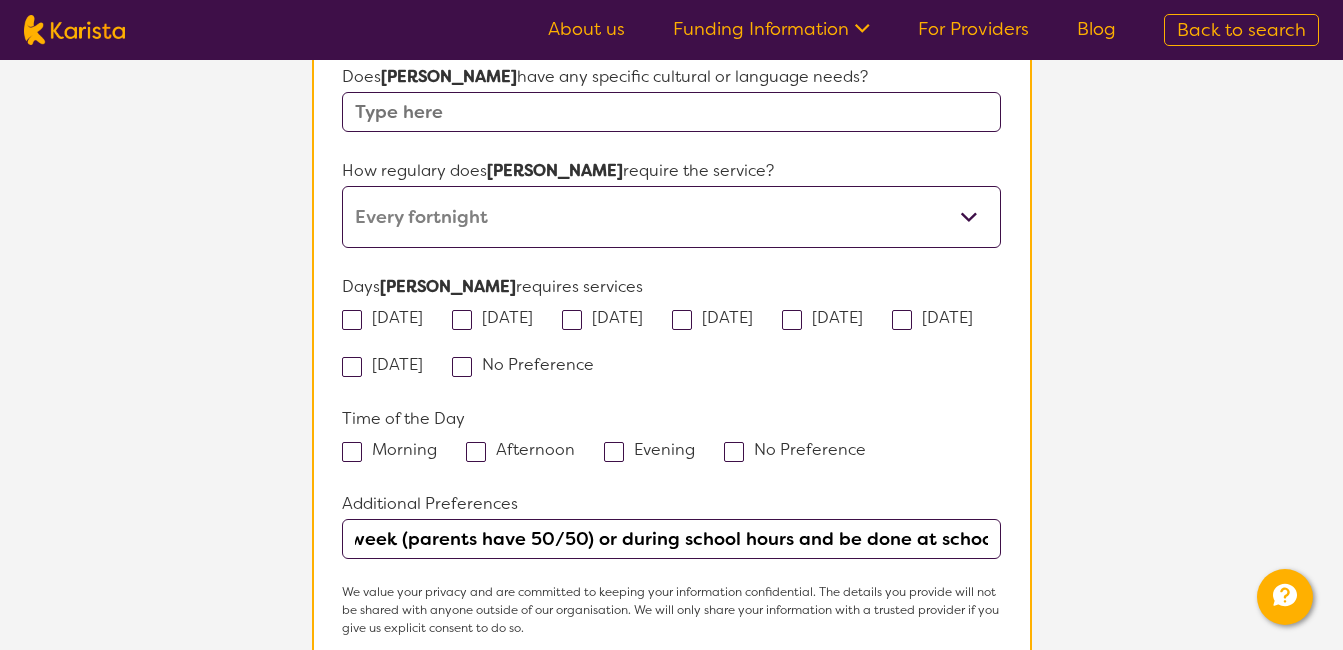 type on "it needs to fall on mothers week (parents have 50/50) or during school hours and be done at school." 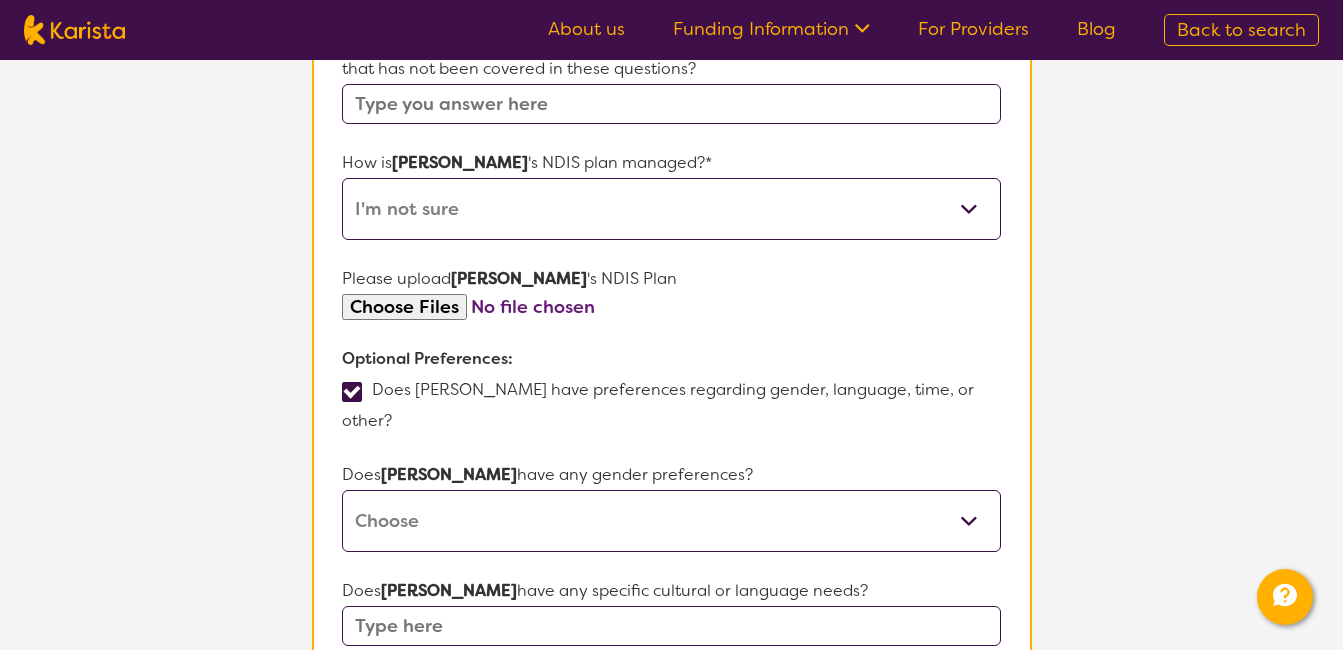 scroll, scrollTop: 1095, scrollLeft: 0, axis: vertical 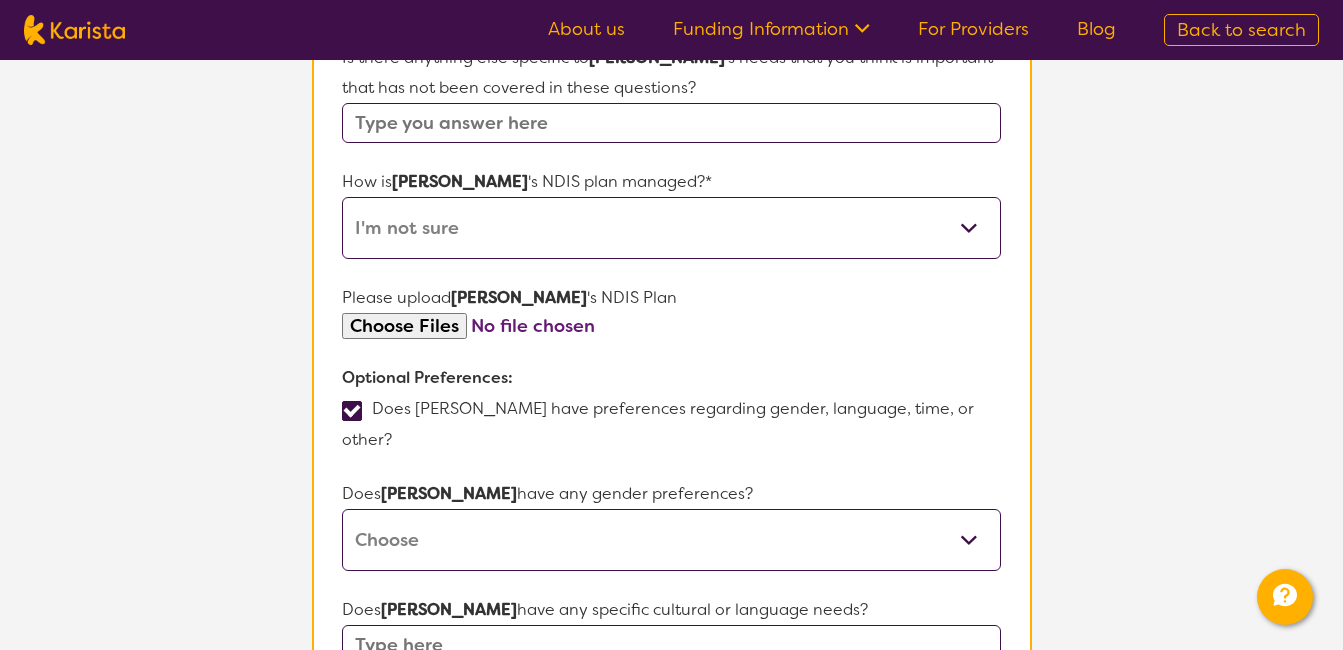 click at bounding box center [671, 326] 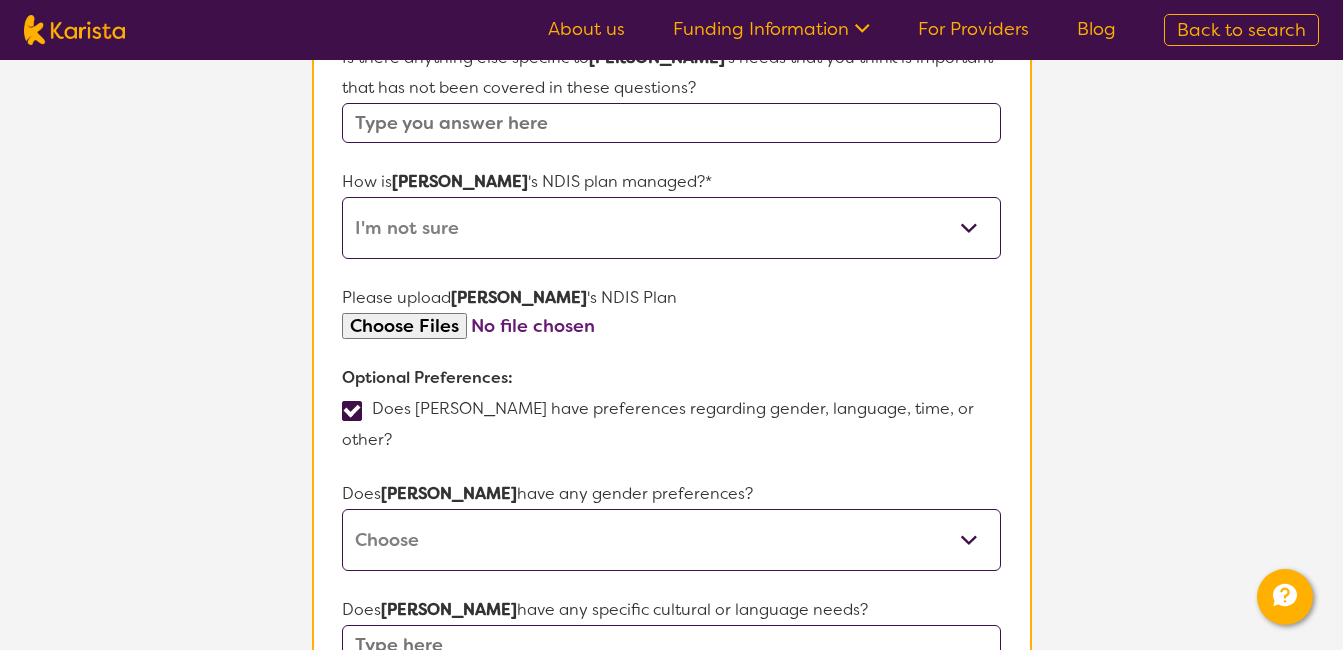type on "C:\fakepath\Plan Approval - ndis 2025.pdf" 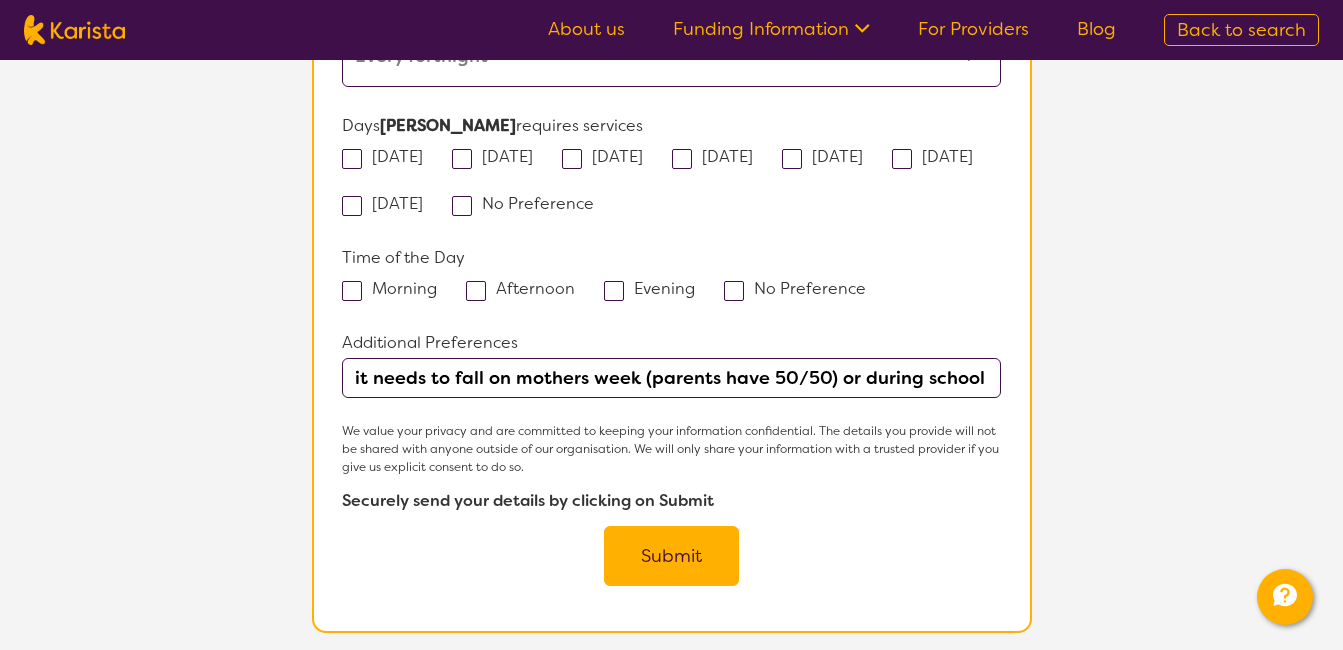 scroll, scrollTop: 2081, scrollLeft: 0, axis: vertical 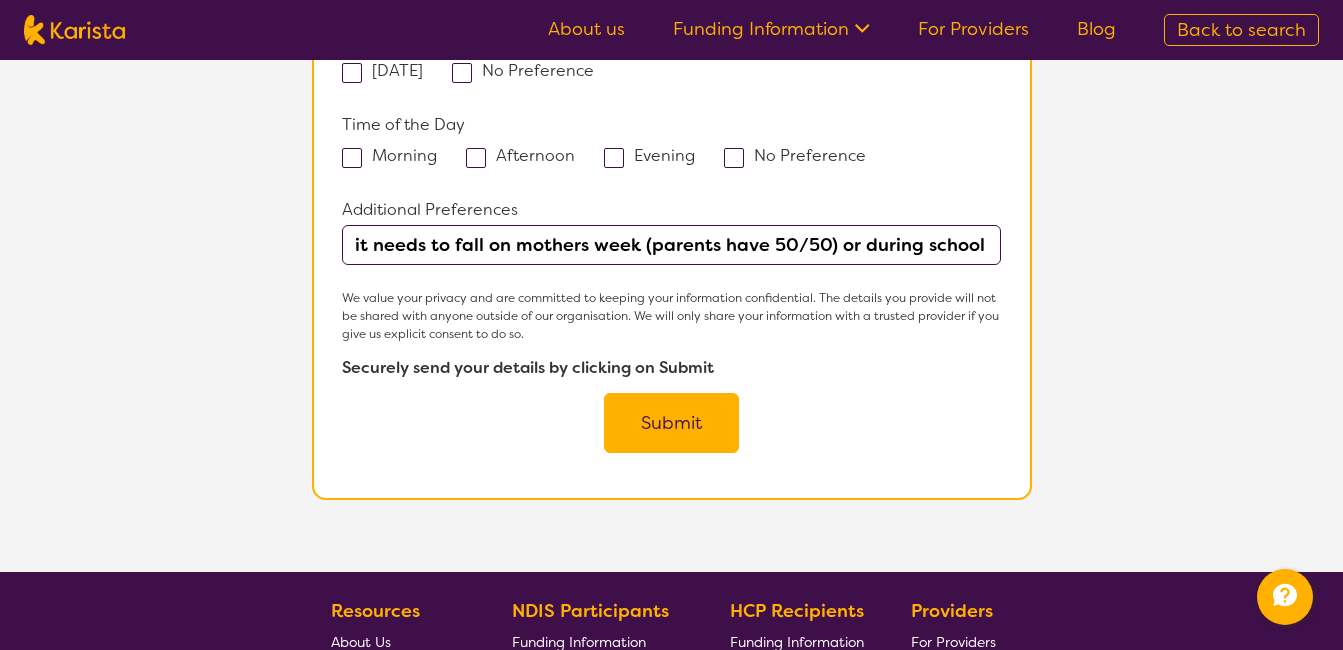 click on "Submit" at bounding box center [671, 423] 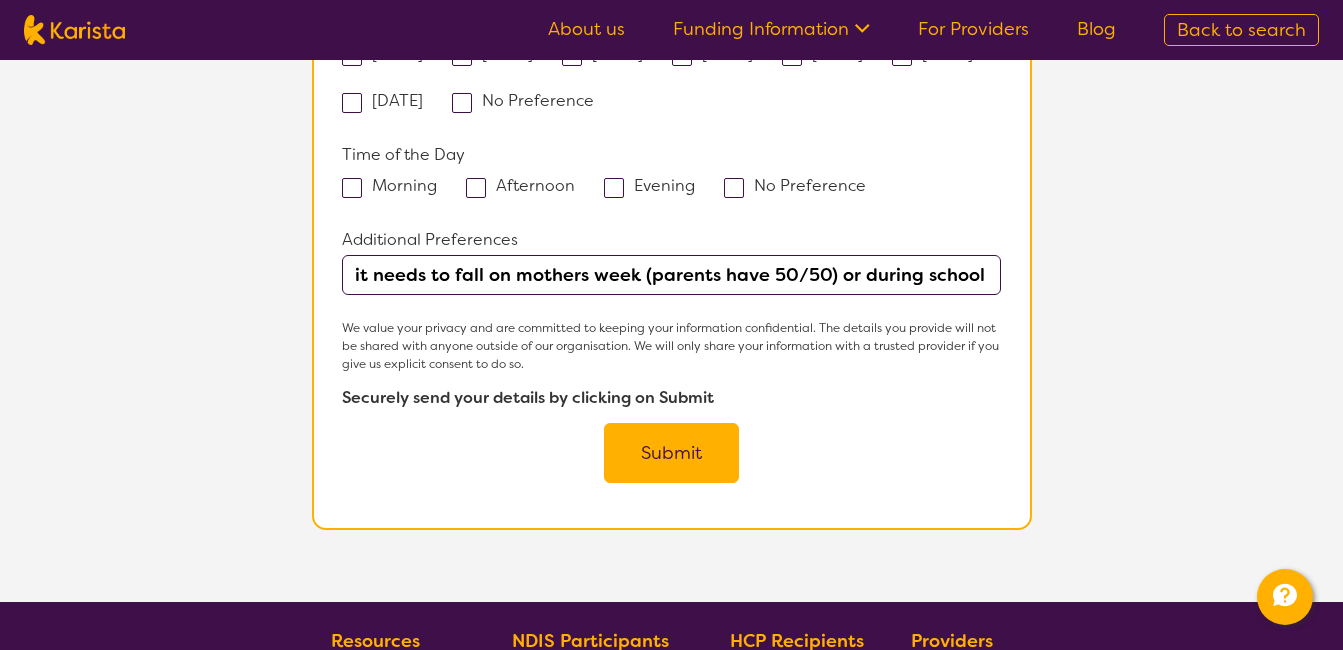 scroll, scrollTop: 1152, scrollLeft: 0, axis: vertical 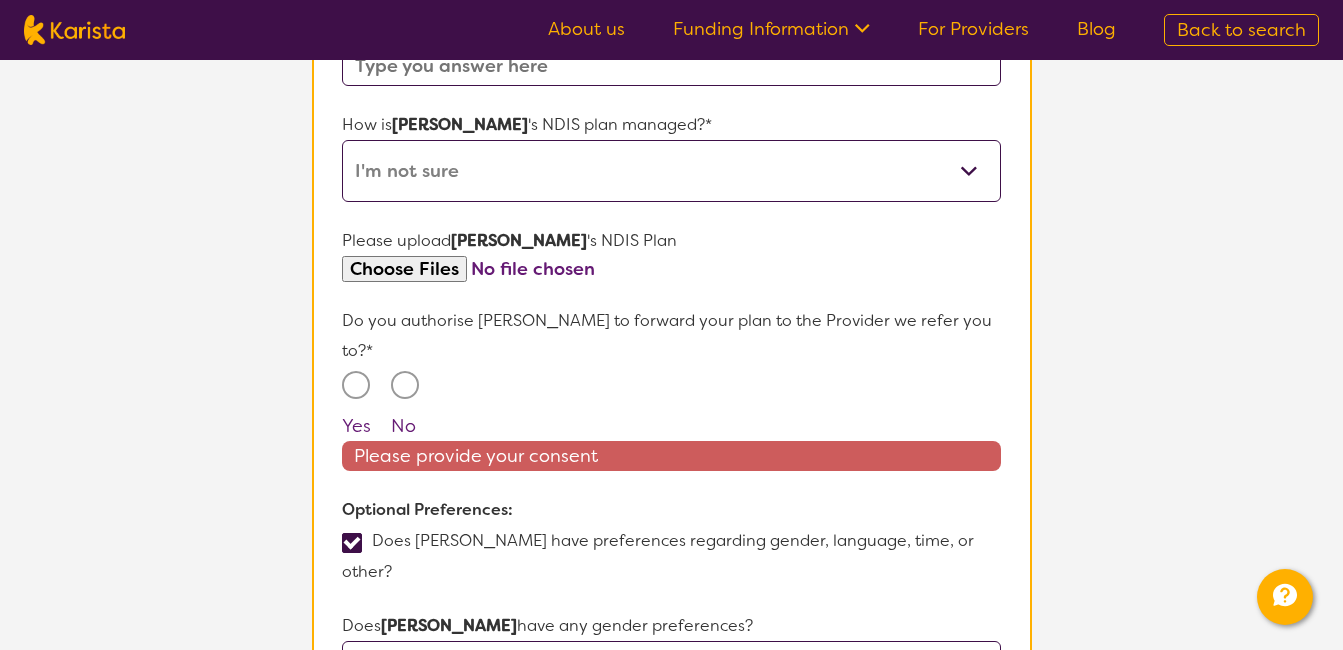 click on "Yes" at bounding box center (356, 385) 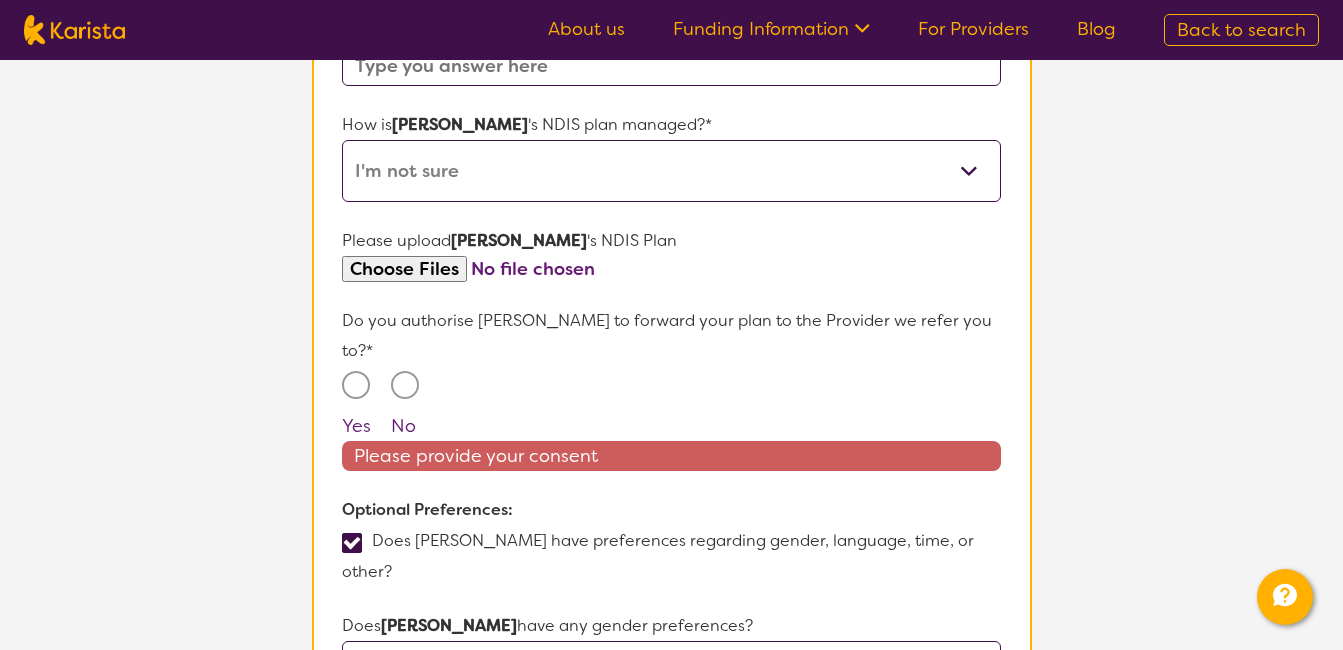 radio on "true" 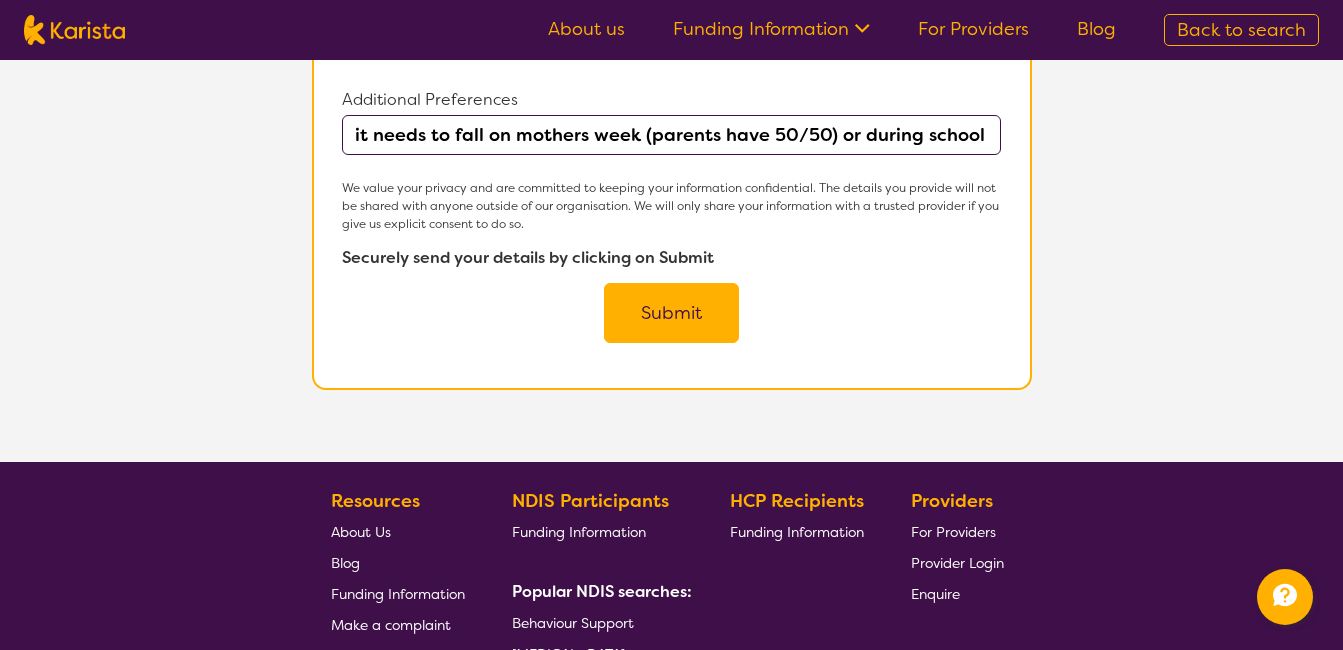 scroll, scrollTop: 2218, scrollLeft: 0, axis: vertical 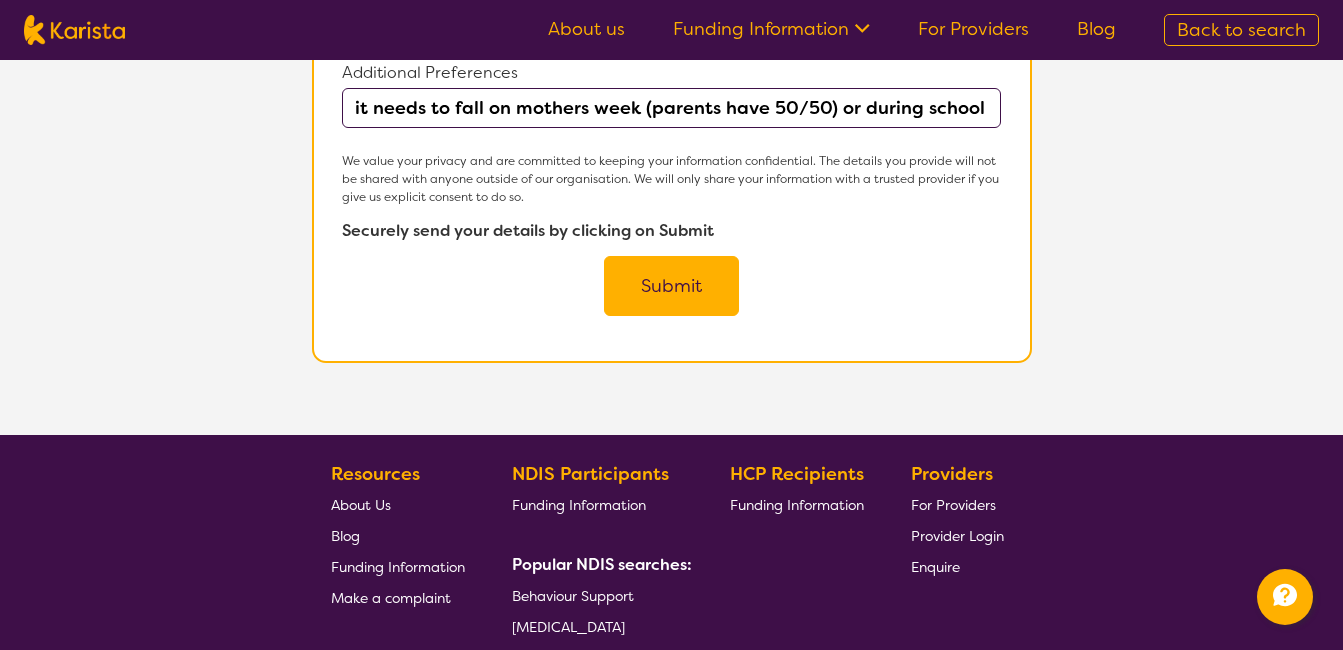 click on "Submit" at bounding box center [671, 286] 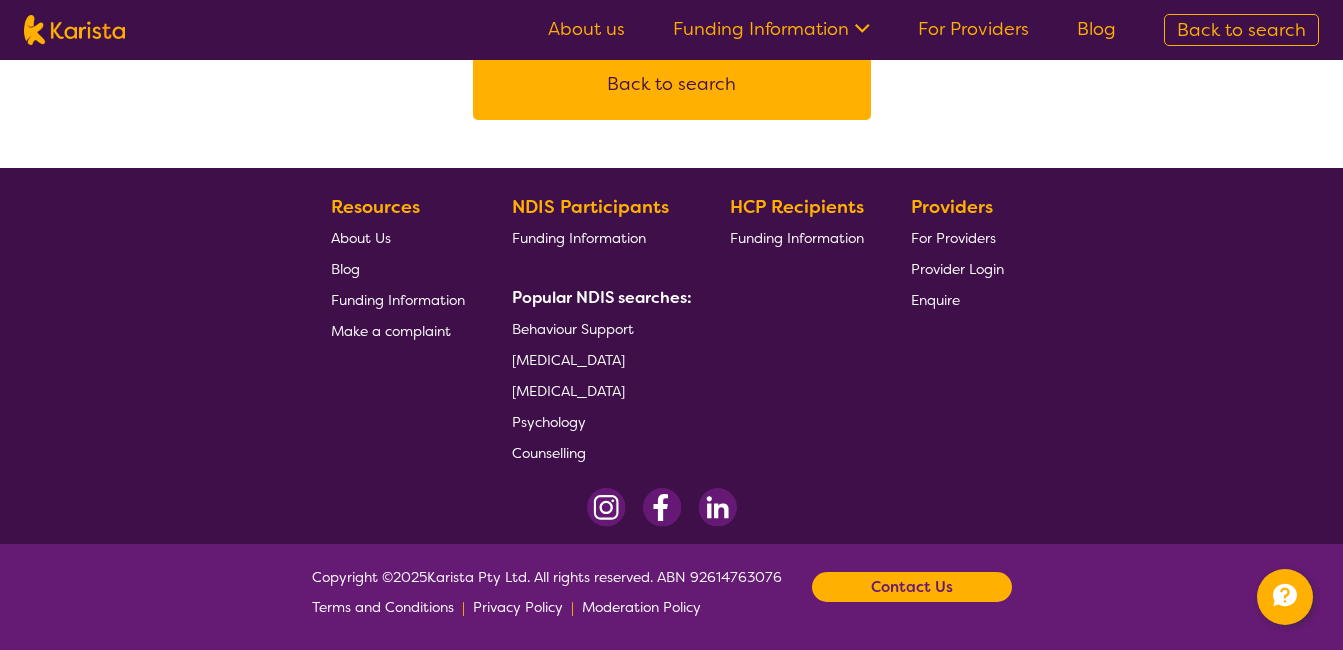 scroll, scrollTop: 0, scrollLeft: 0, axis: both 